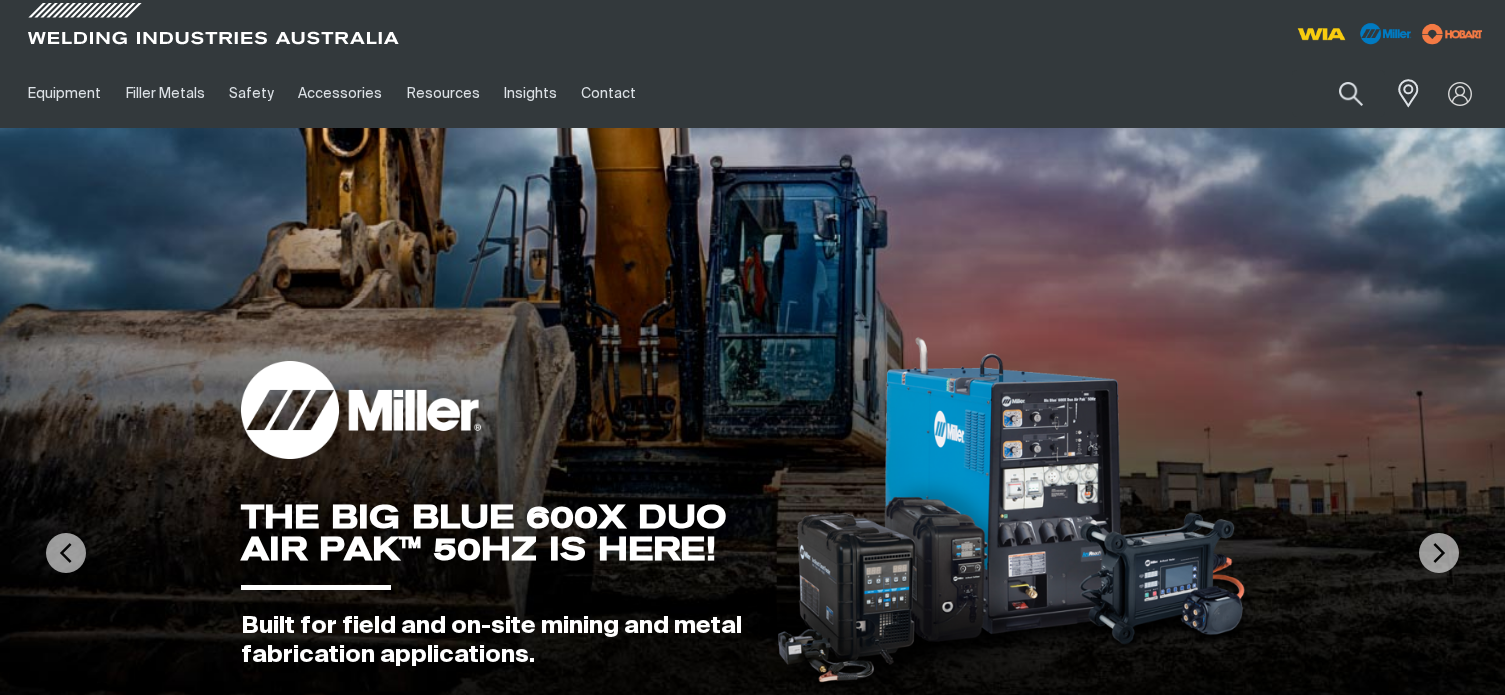 scroll, scrollTop: 0, scrollLeft: 0, axis: both 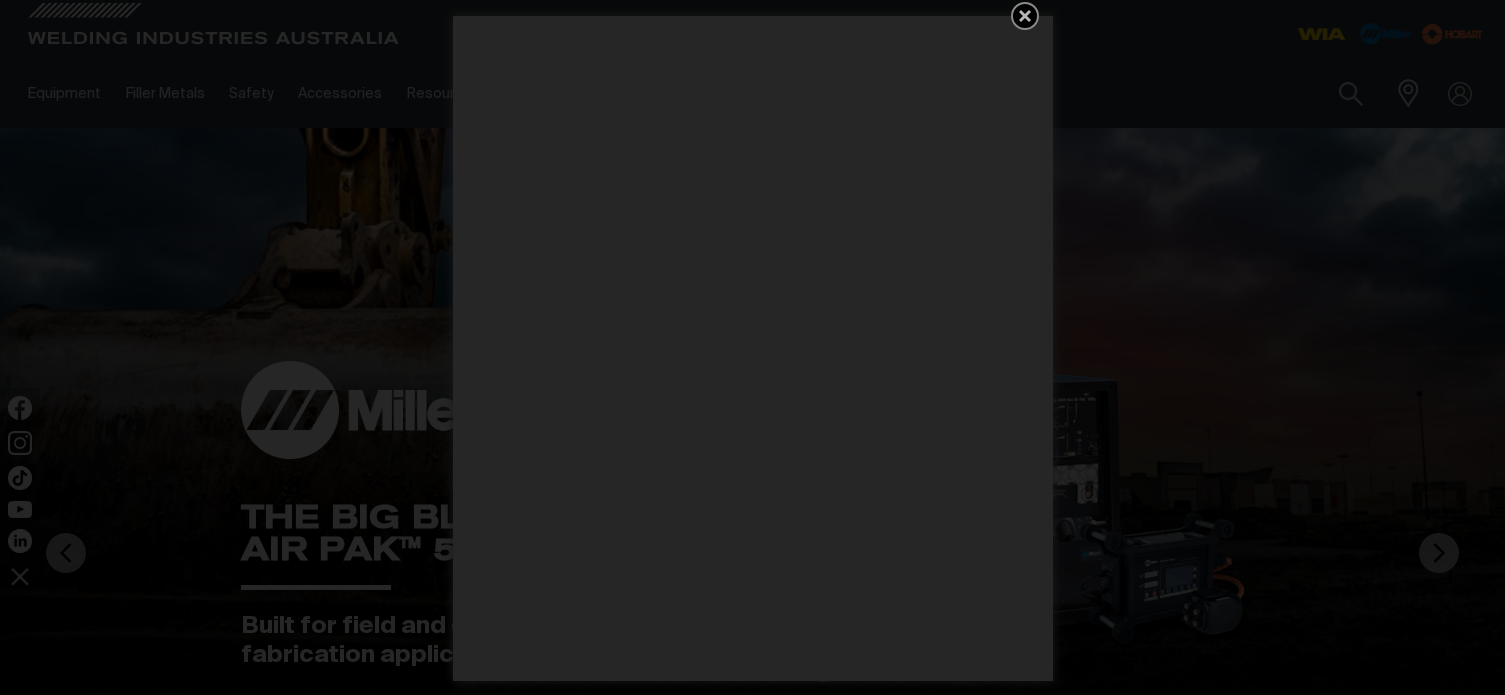 click 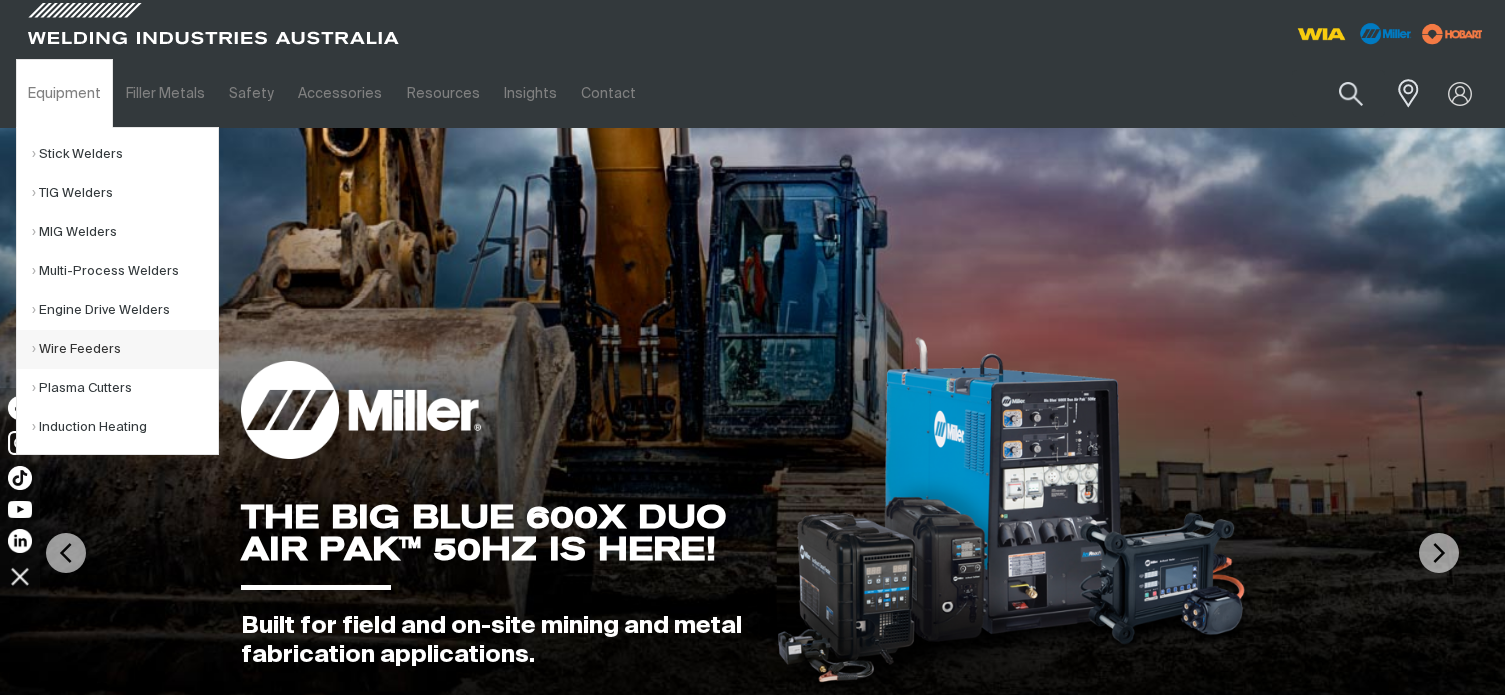 click on "Wire Feeders" at bounding box center [125, 349] 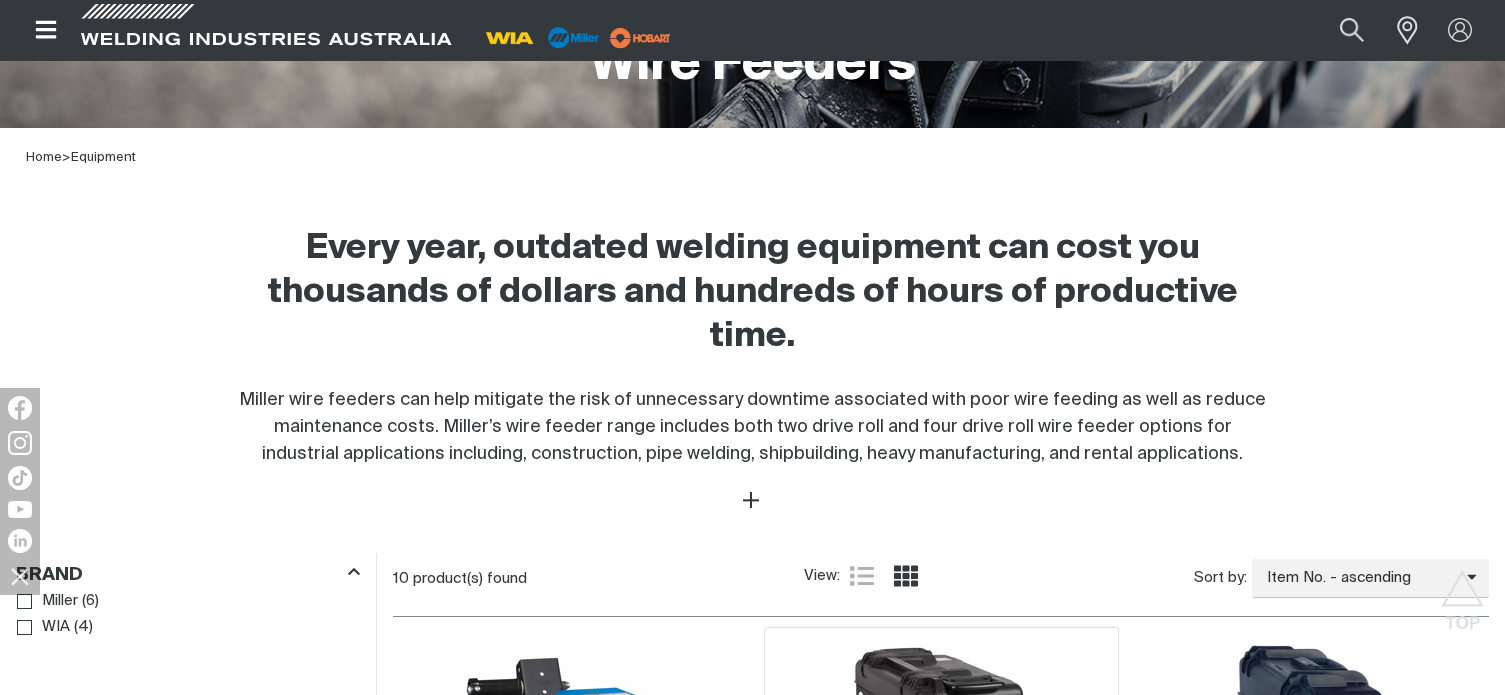 scroll, scrollTop: 1000, scrollLeft: 0, axis: vertical 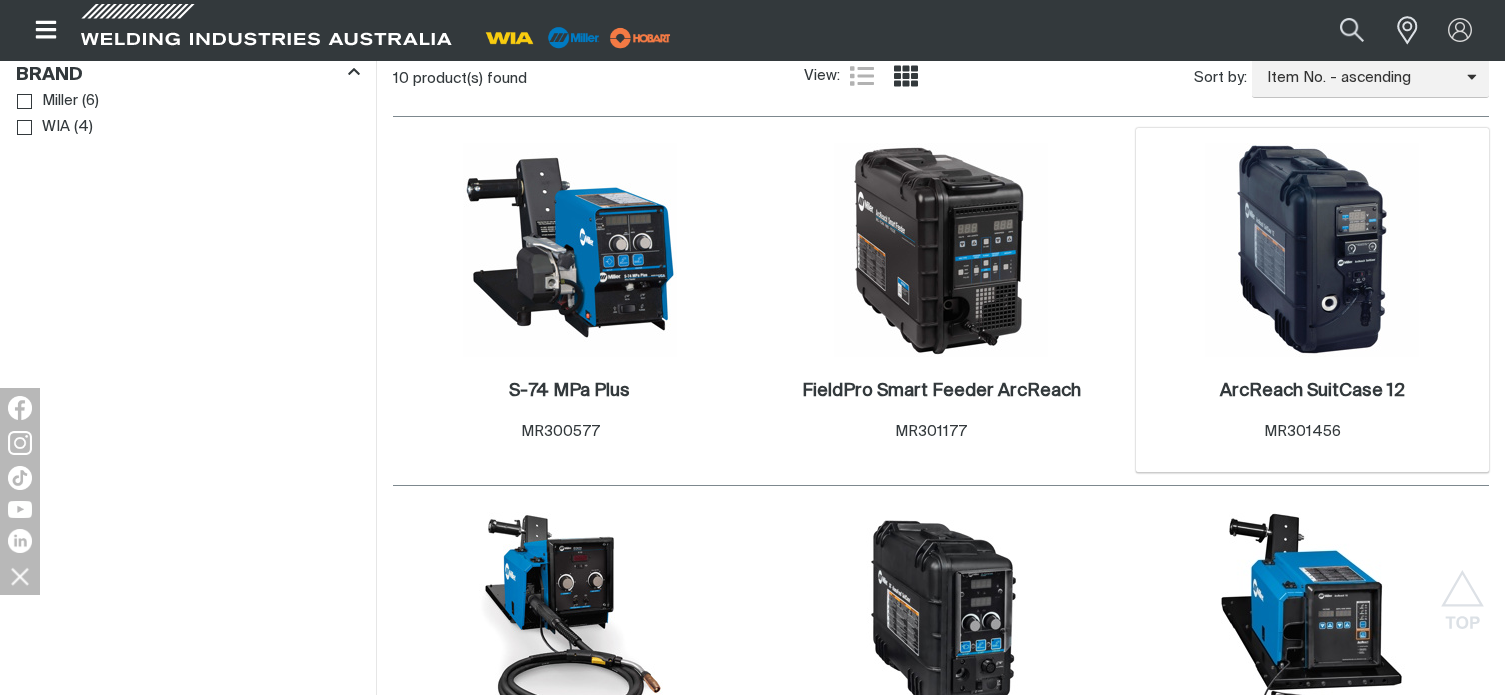 click at bounding box center (1312, 250) 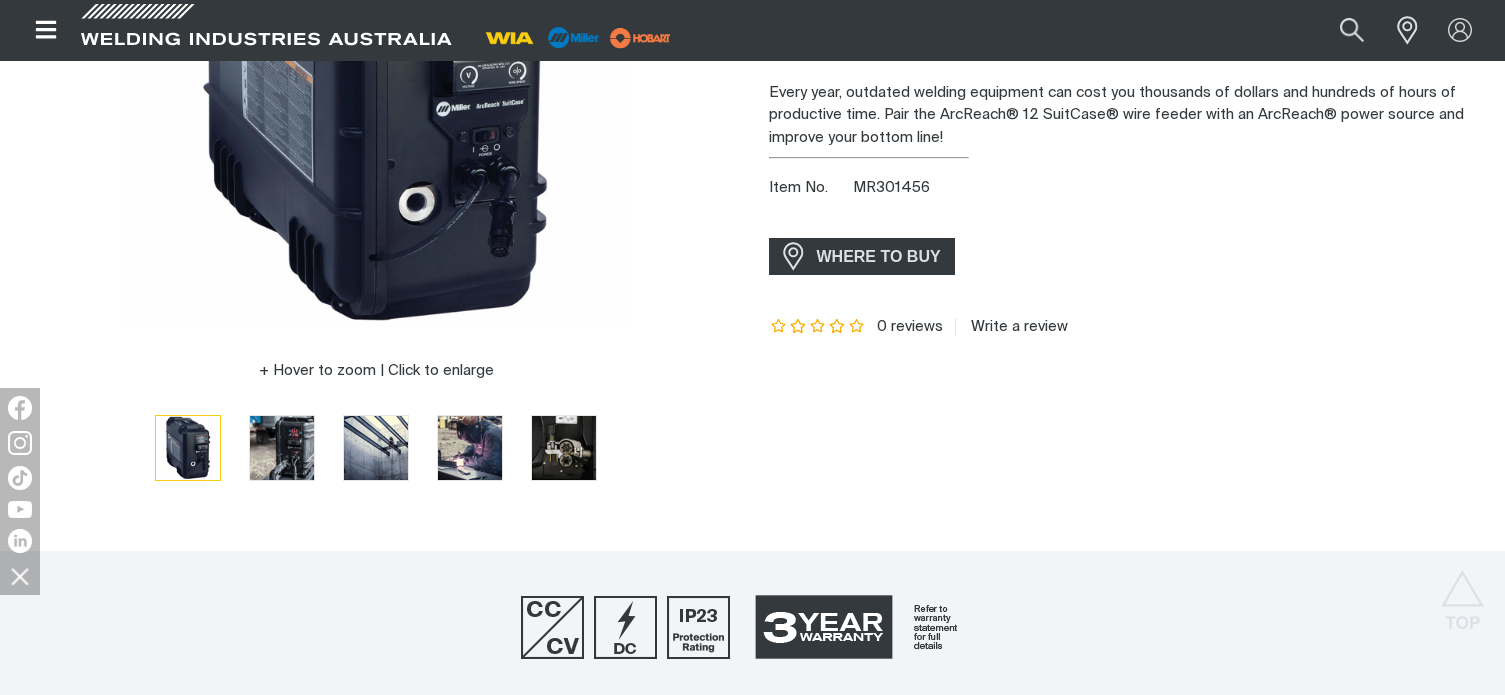 scroll, scrollTop: 900, scrollLeft: 0, axis: vertical 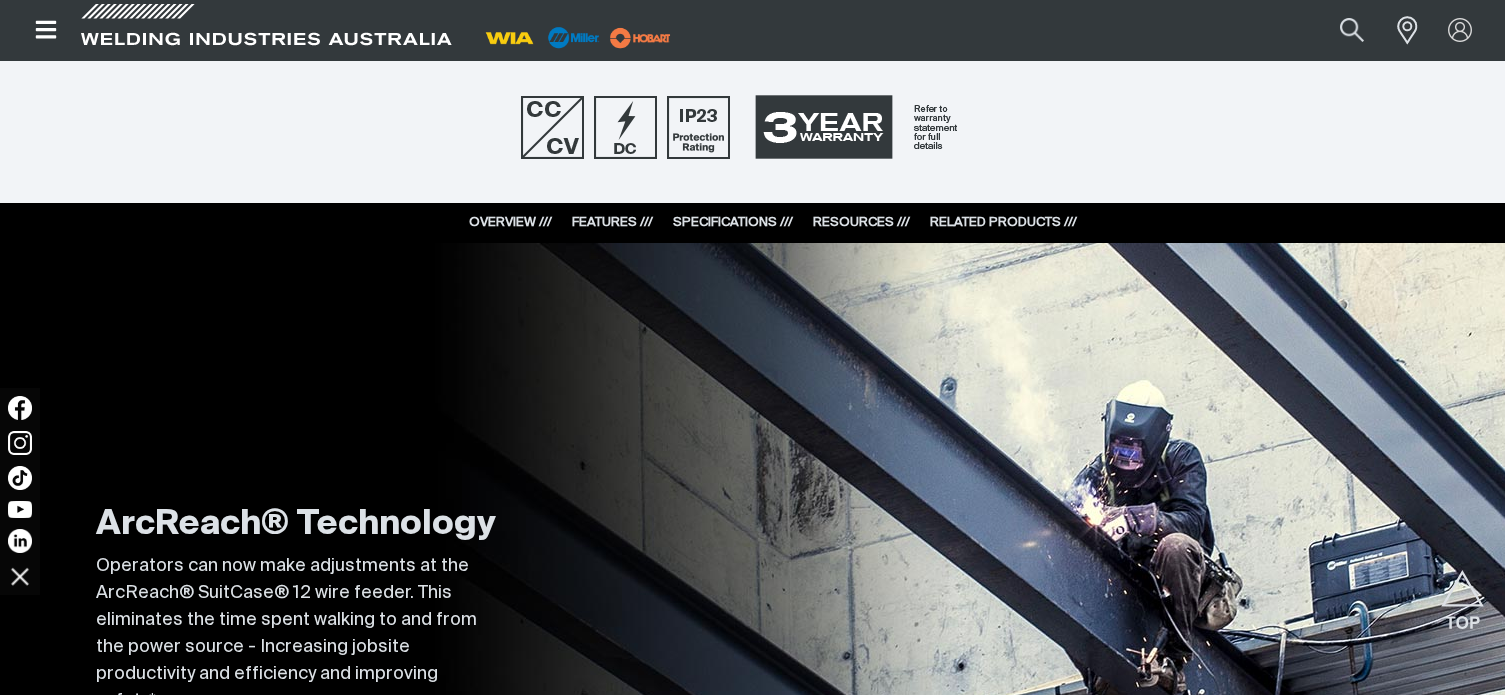 click on "RESOURCES ///" at bounding box center (861, 222) 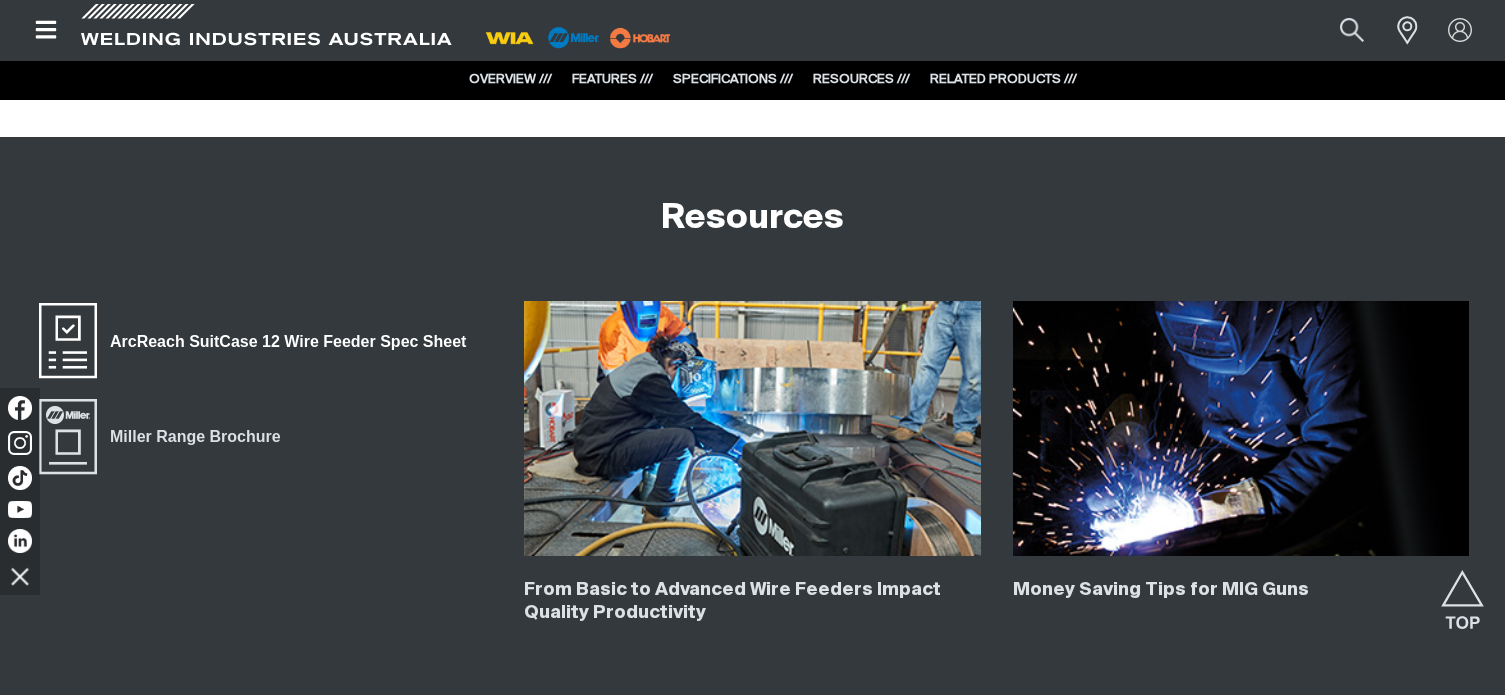 click on "ArcReach SuitCase 12 Wire Feeder Spec Sheet" at bounding box center [288, 342] 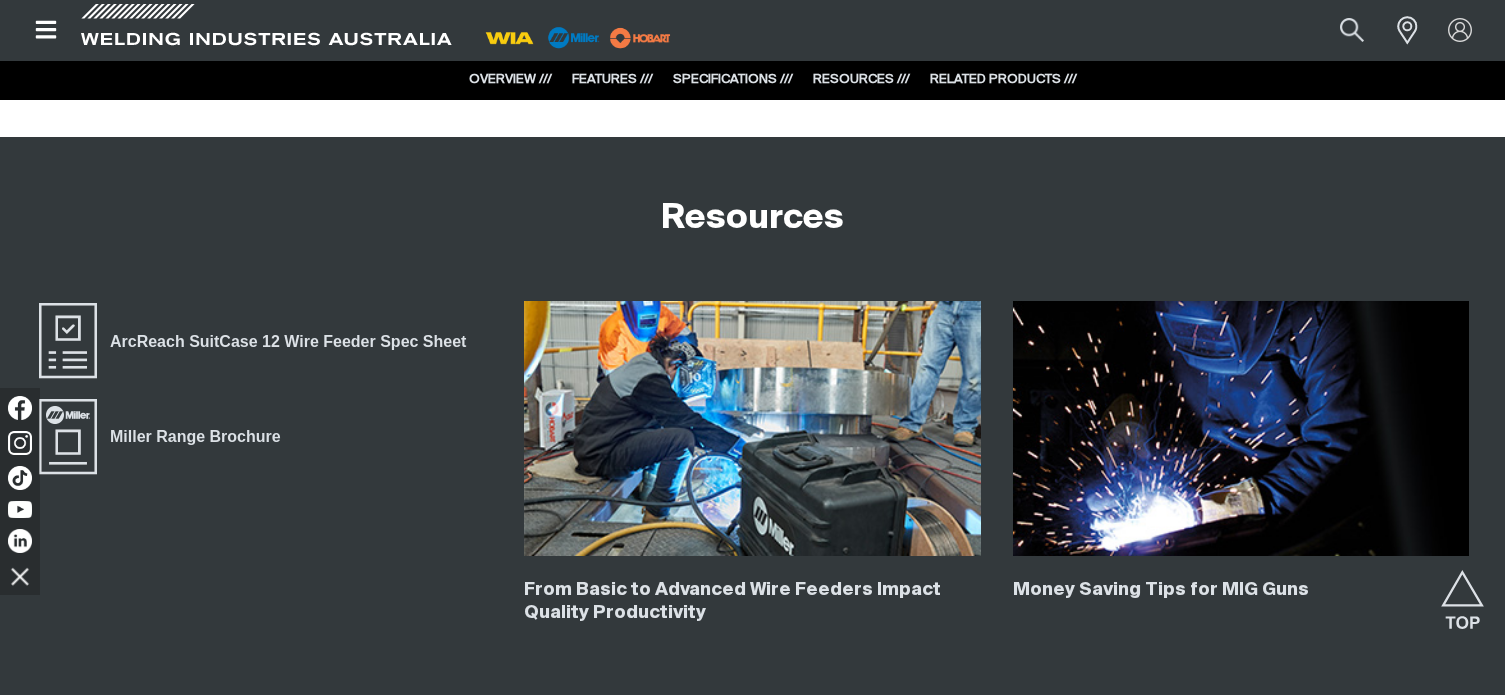 click on "Search When search results are available use up and down arrows to review and enter to select. Touch device users explore by touch. Partner Login" at bounding box center [1243, 30] 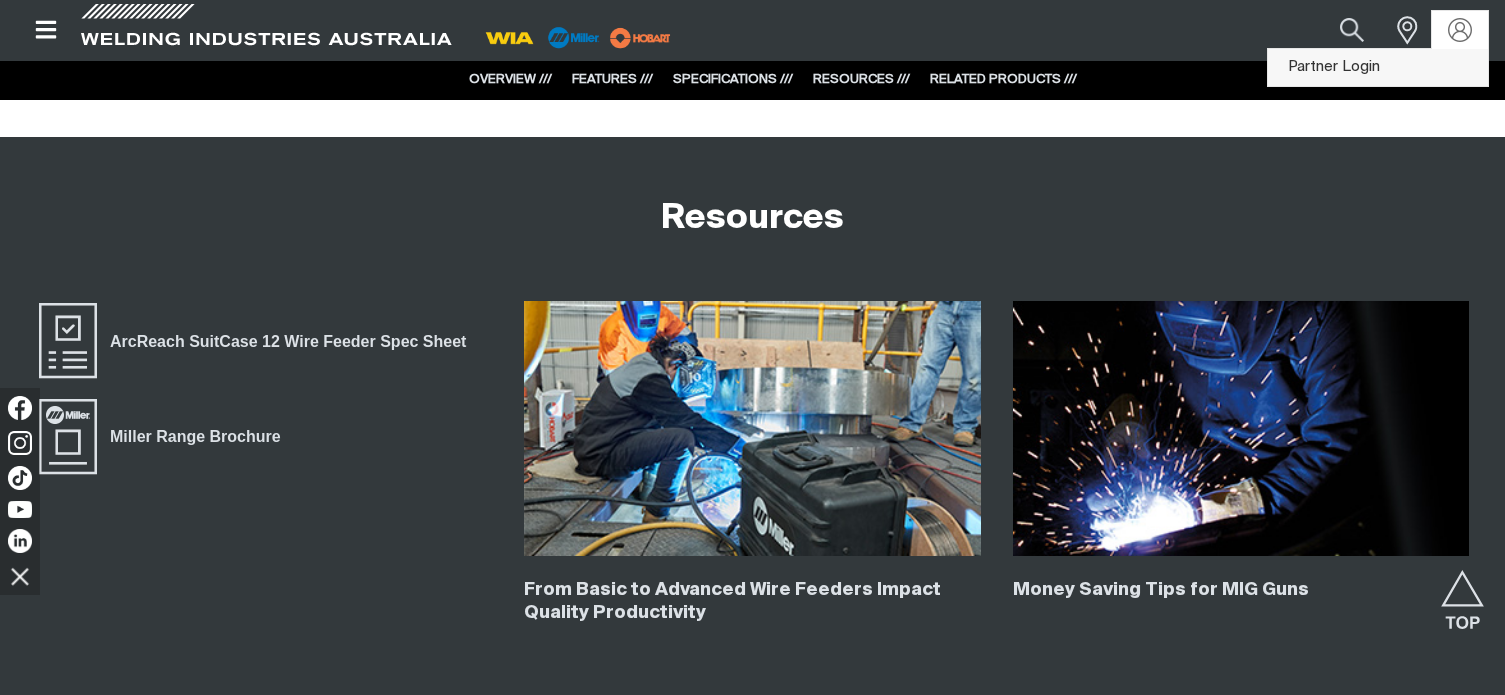 click on "Partner Login" at bounding box center (1378, 67) 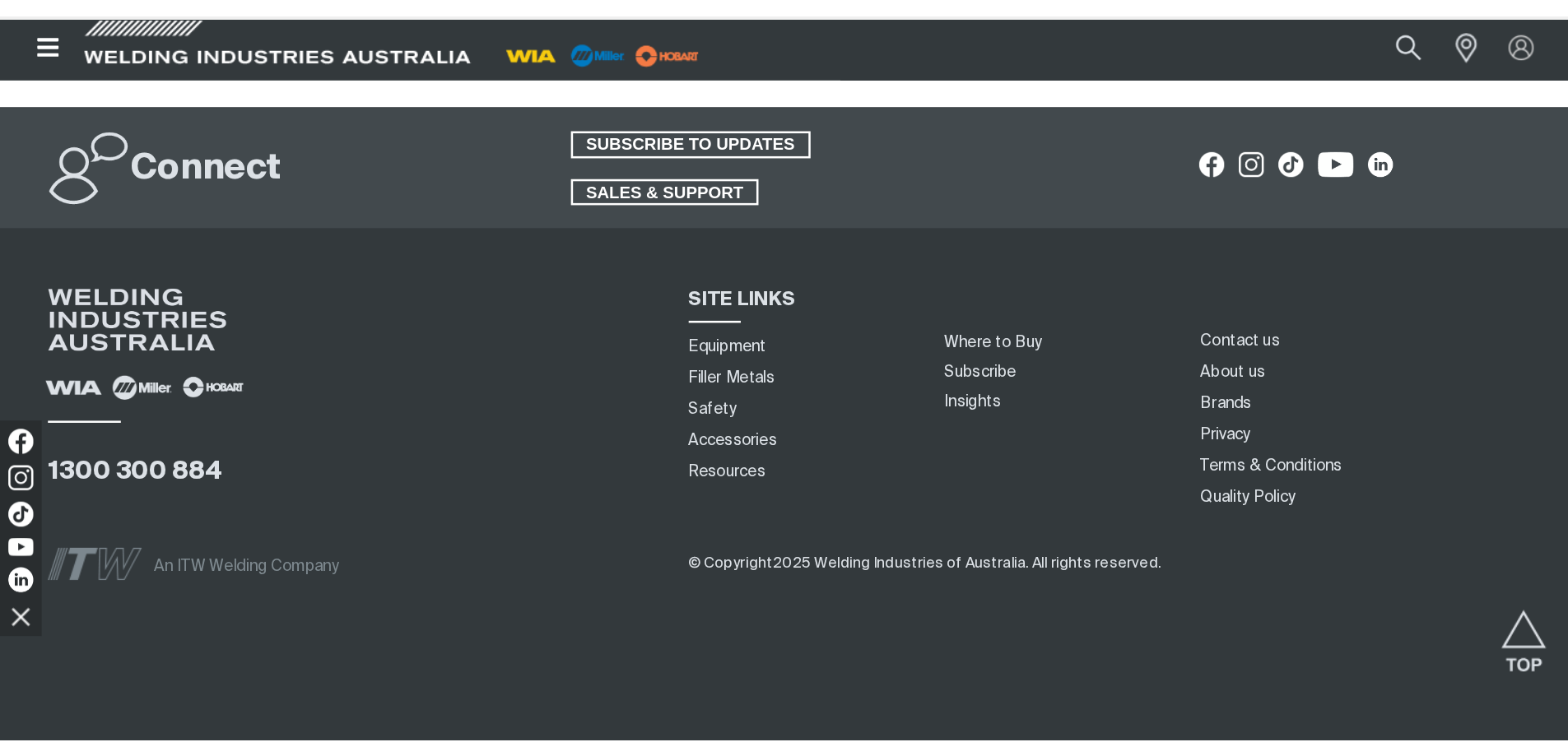 scroll, scrollTop: 0, scrollLeft: 0, axis: both 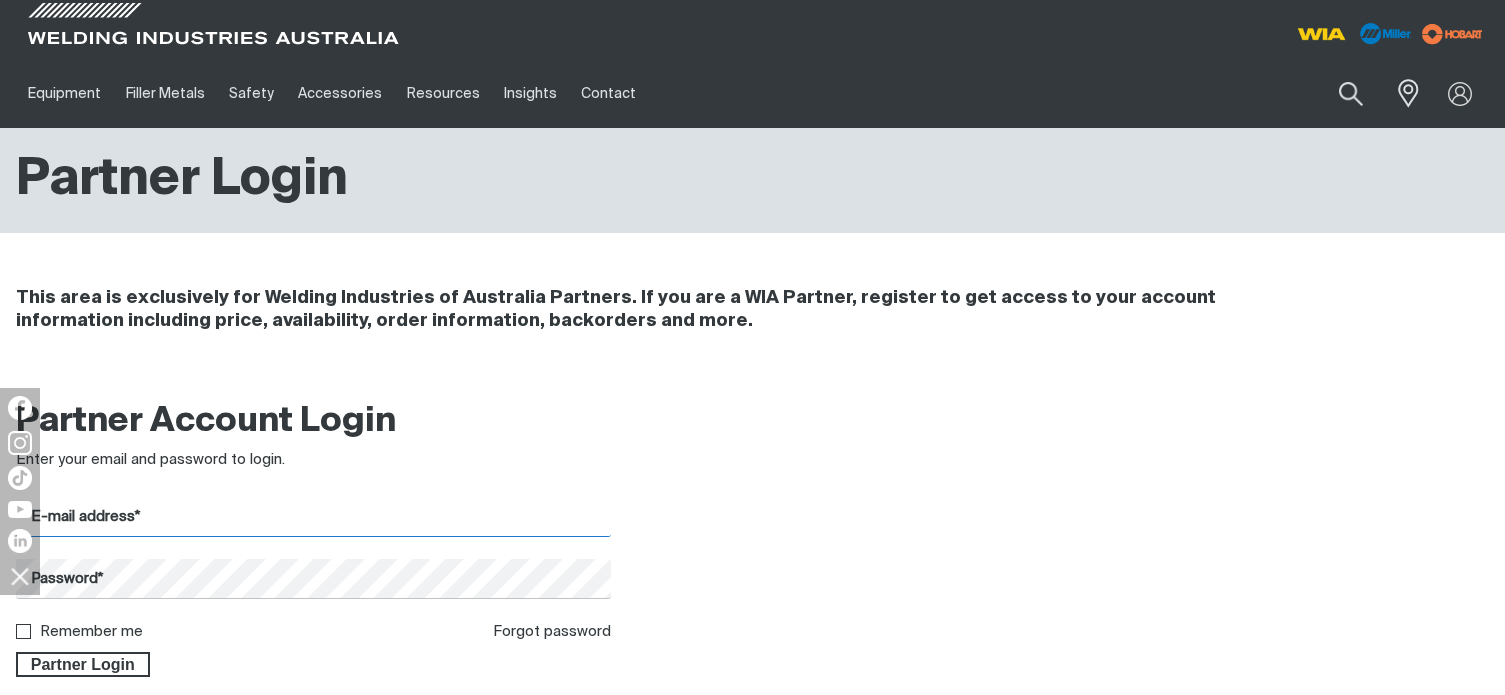 type on "toowoomba@[DOMAIN]" 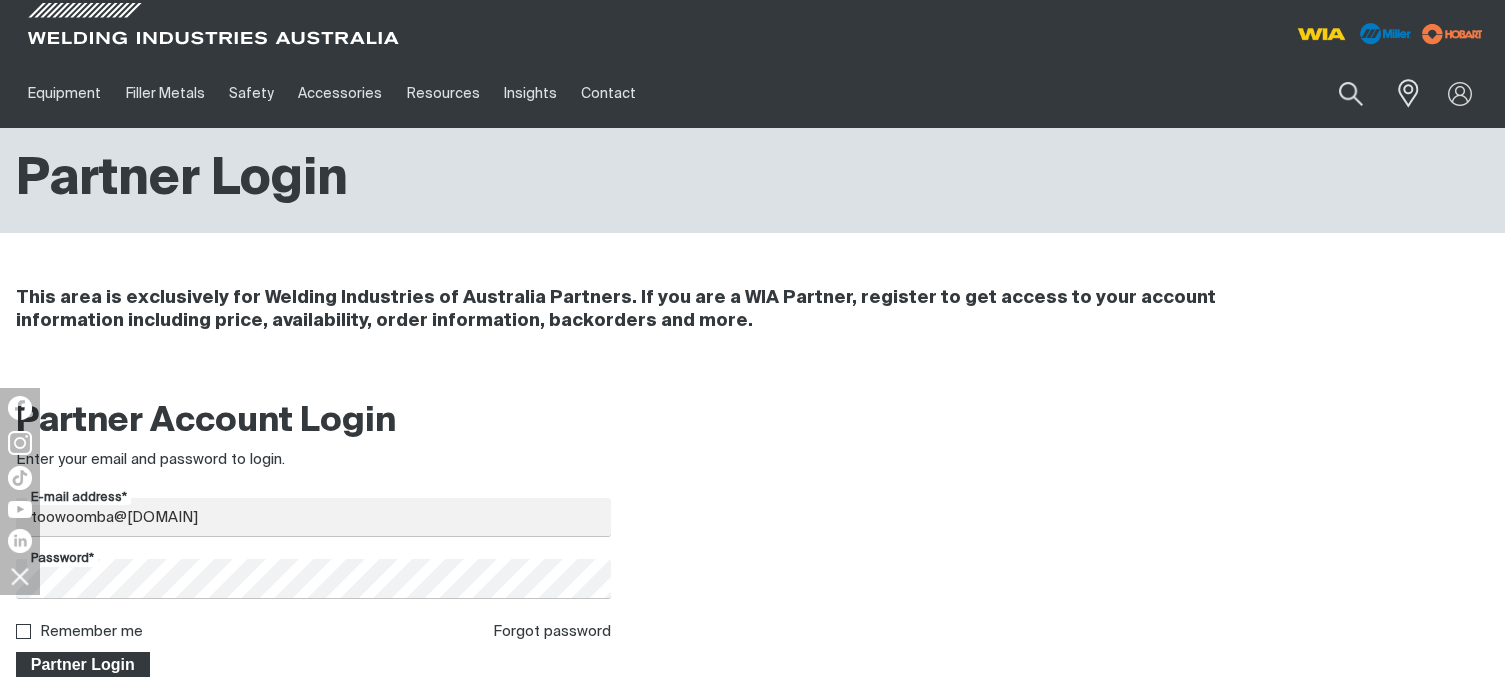 click on "Partner Login" at bounding box center [83, 665] 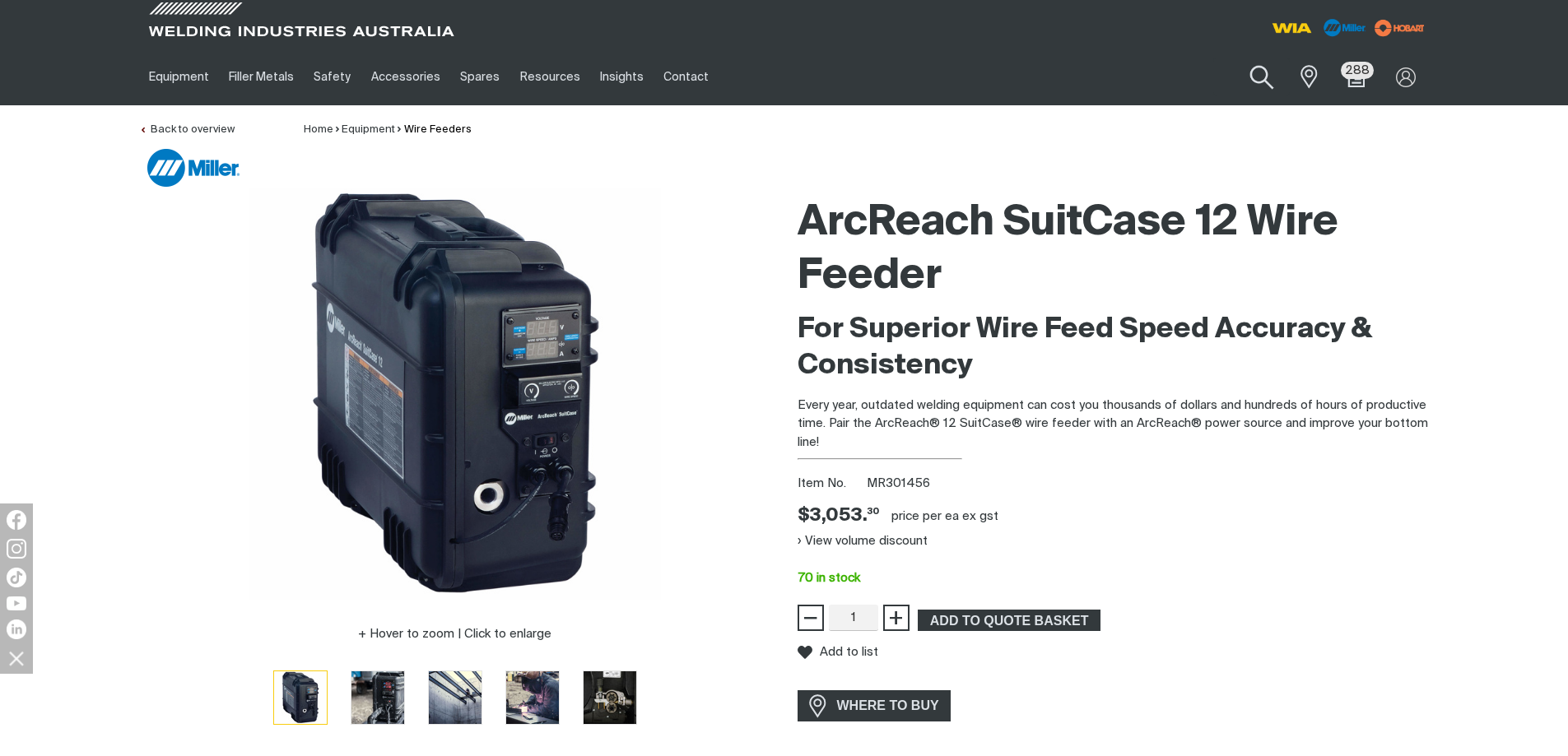 click at bounding box center (1262, 77) 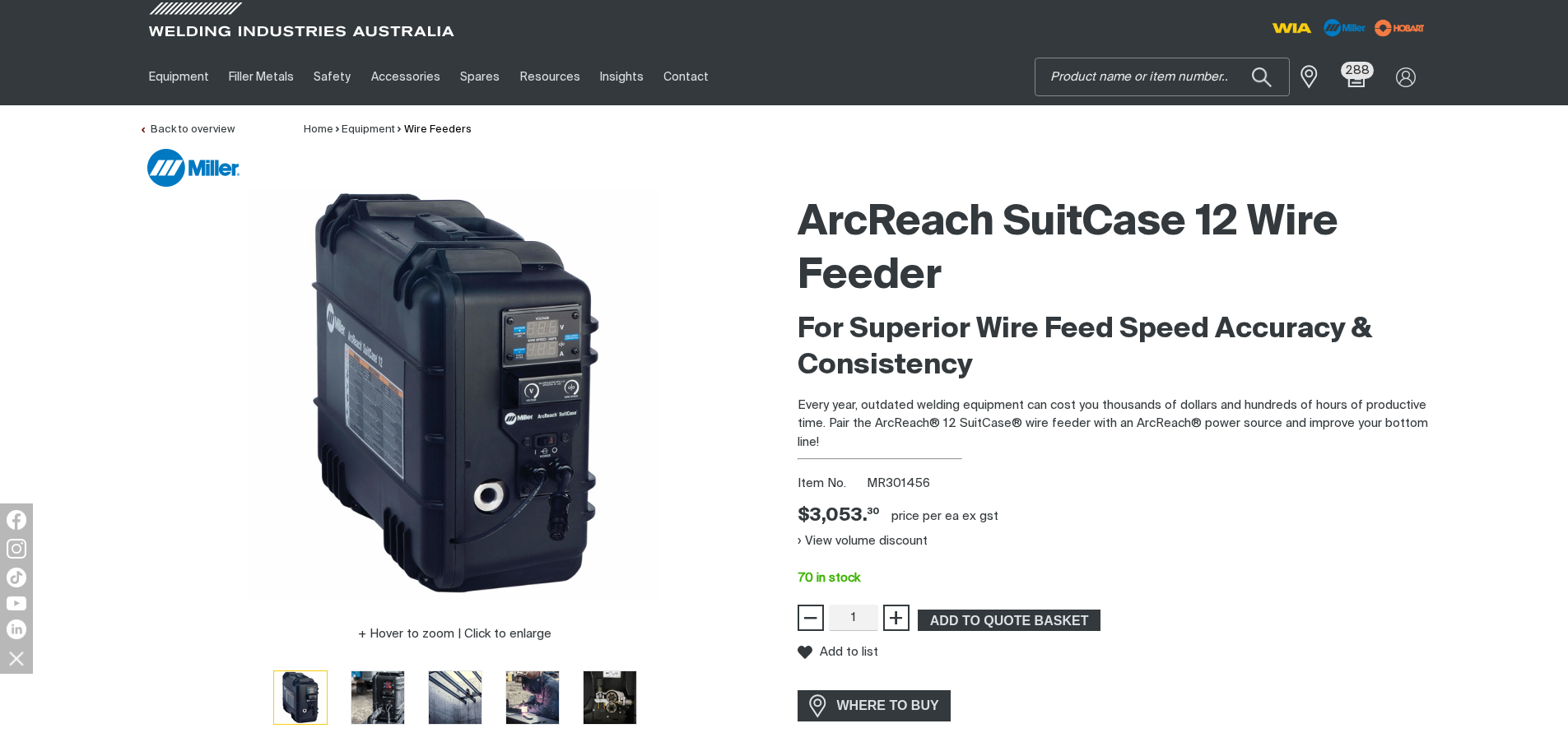 click on "Search" at bounding box center [1162, 77] 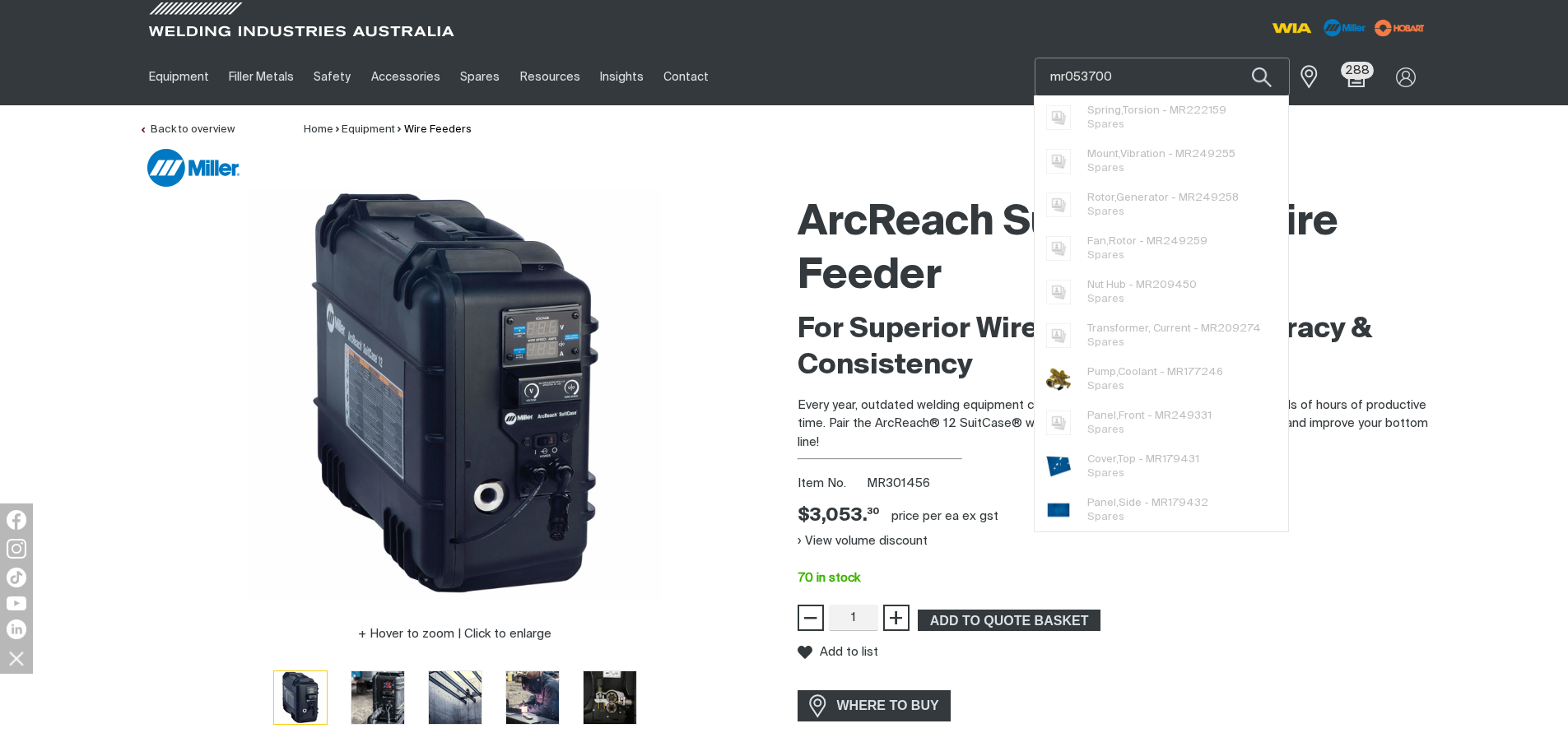 type on "mr053700" 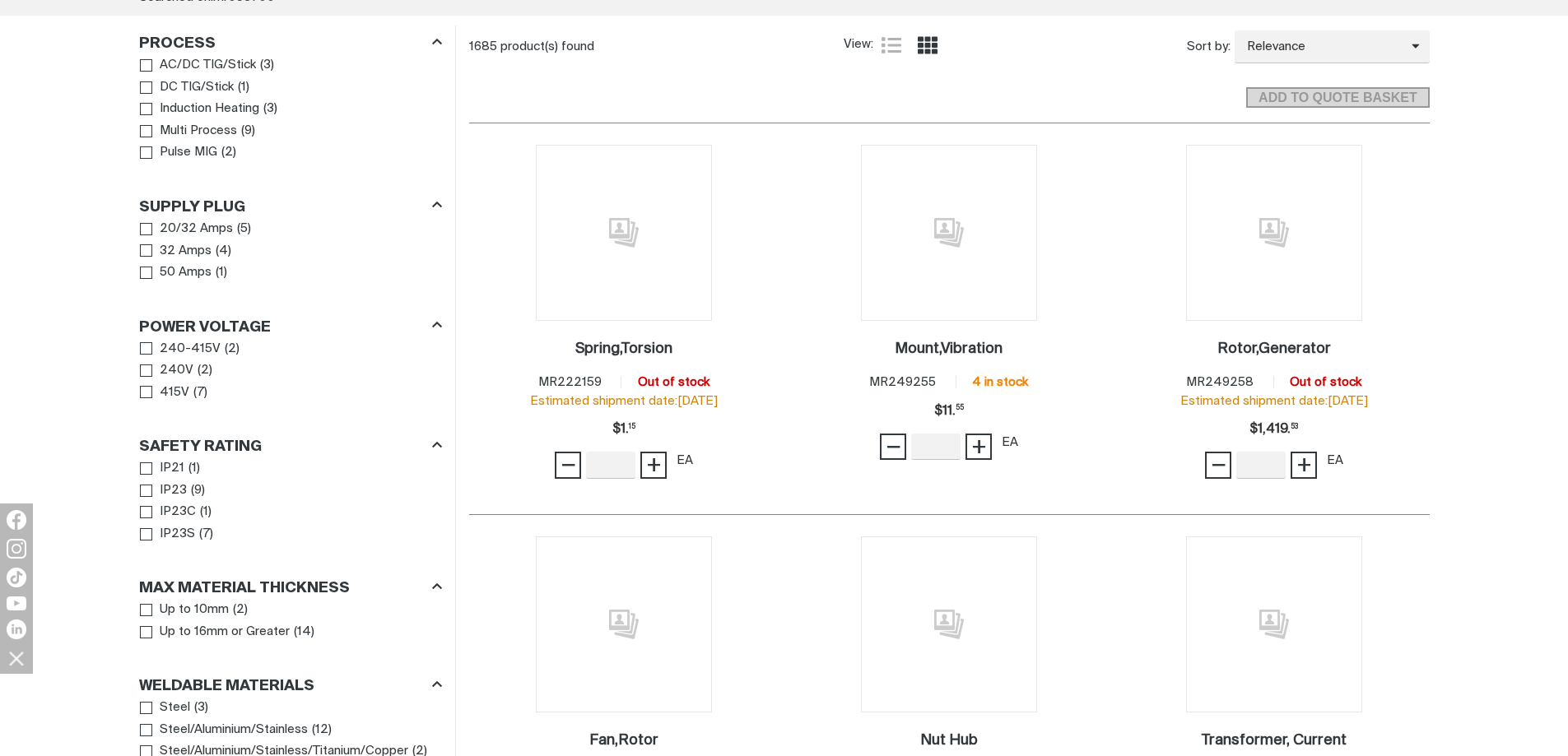 scroll, scrollTop: 494, scrollLeft: 0, axis: vertical 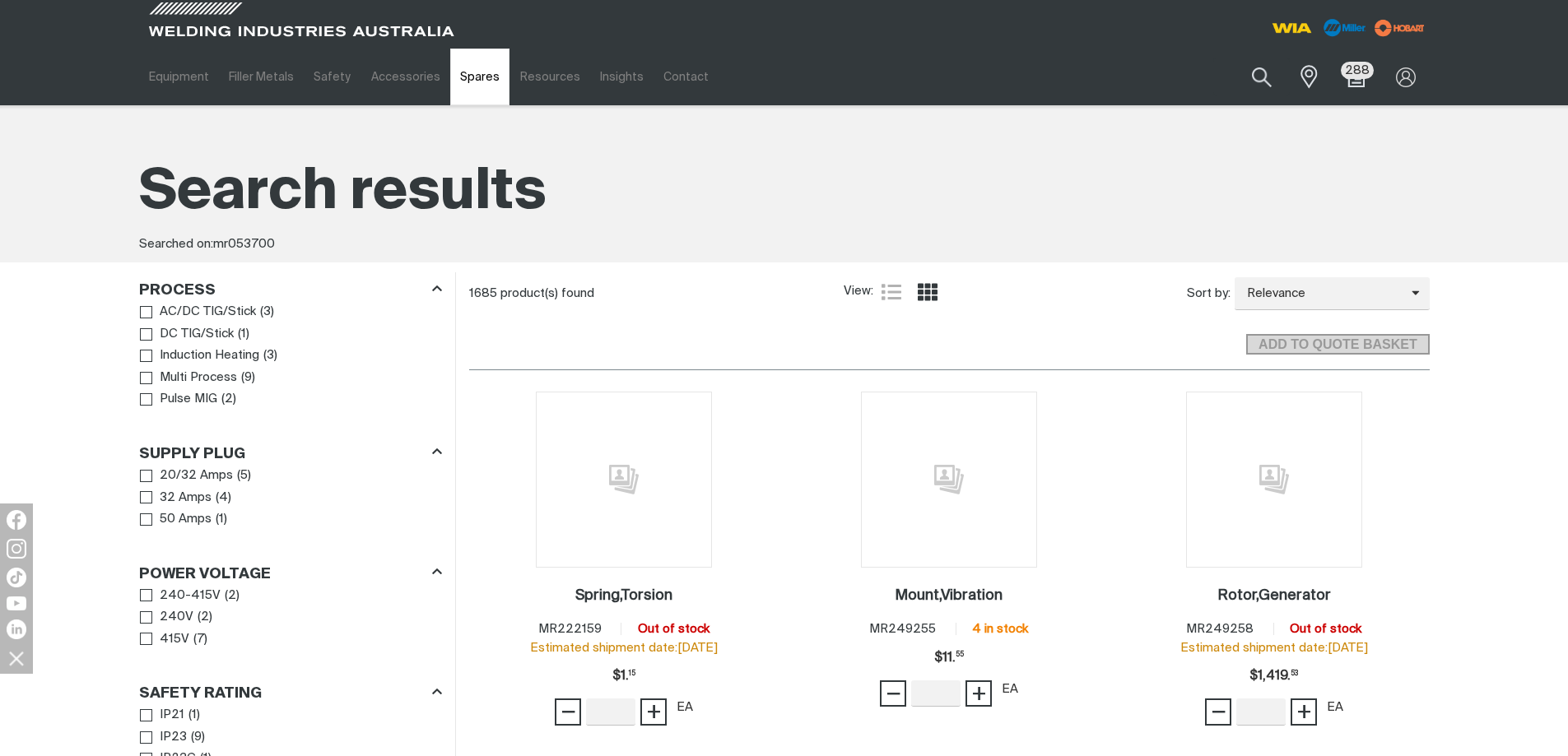 click on "Spares" at bounding box center [480, 77] 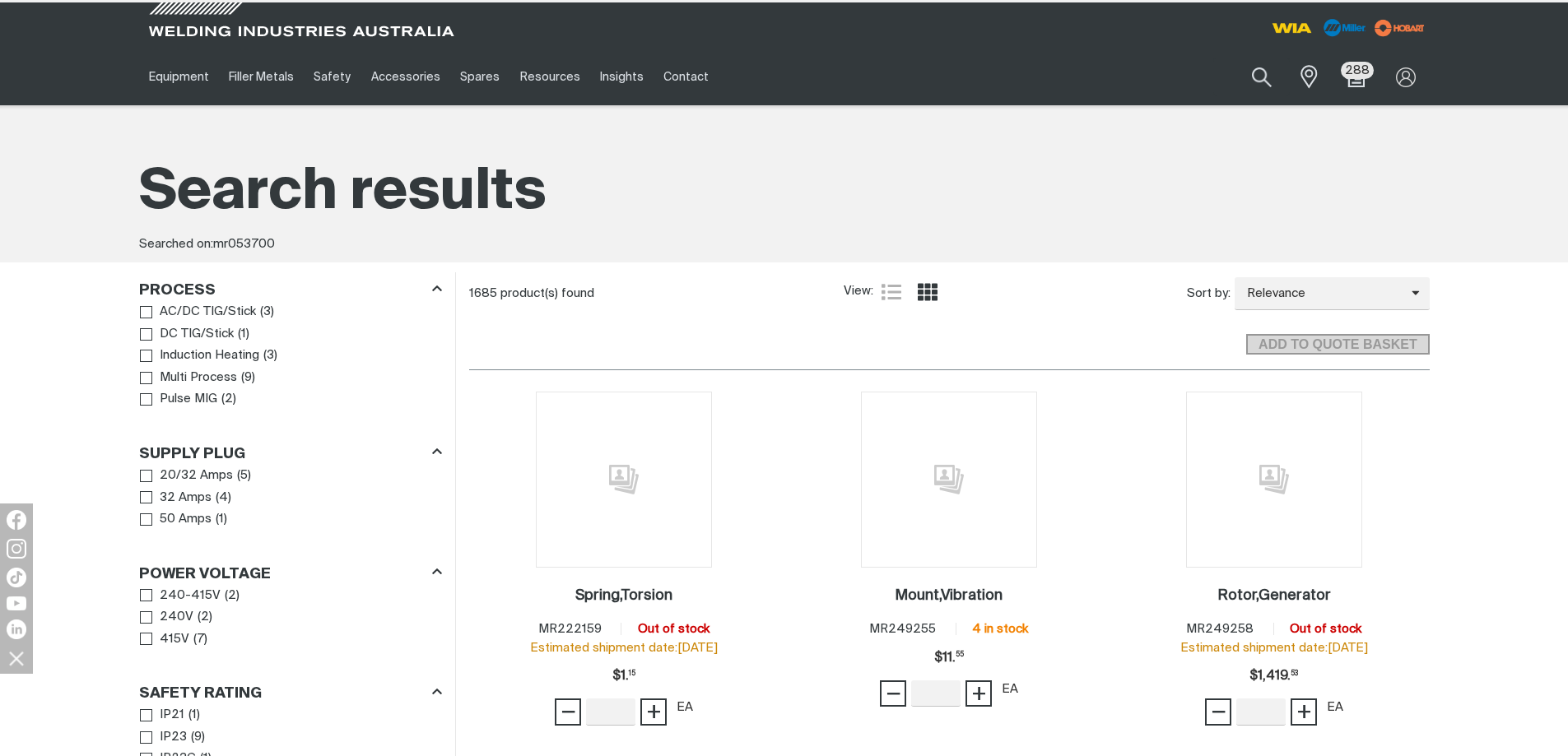 type 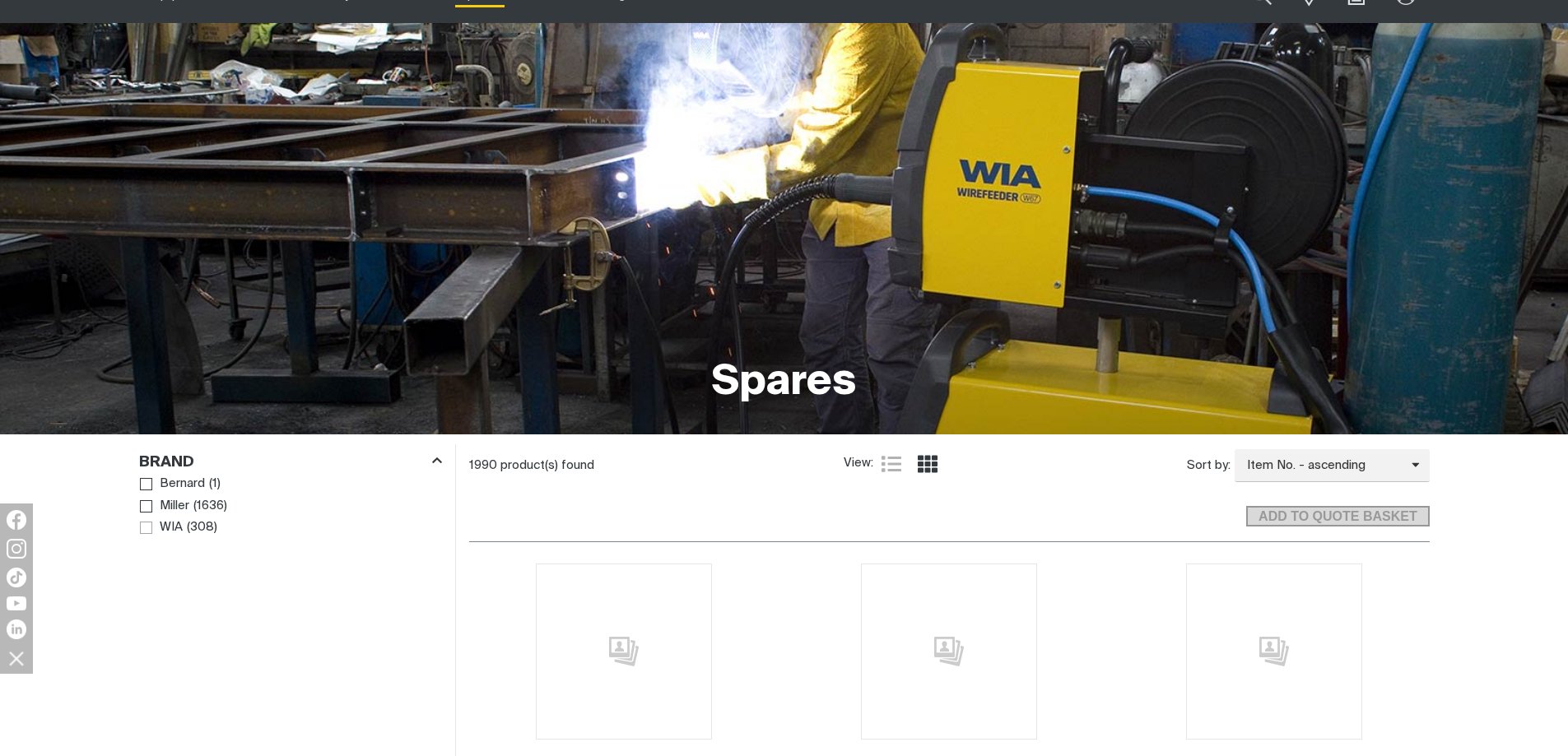 scroll, scrollTop: 247, scrollLeft: 0, axis: vertical 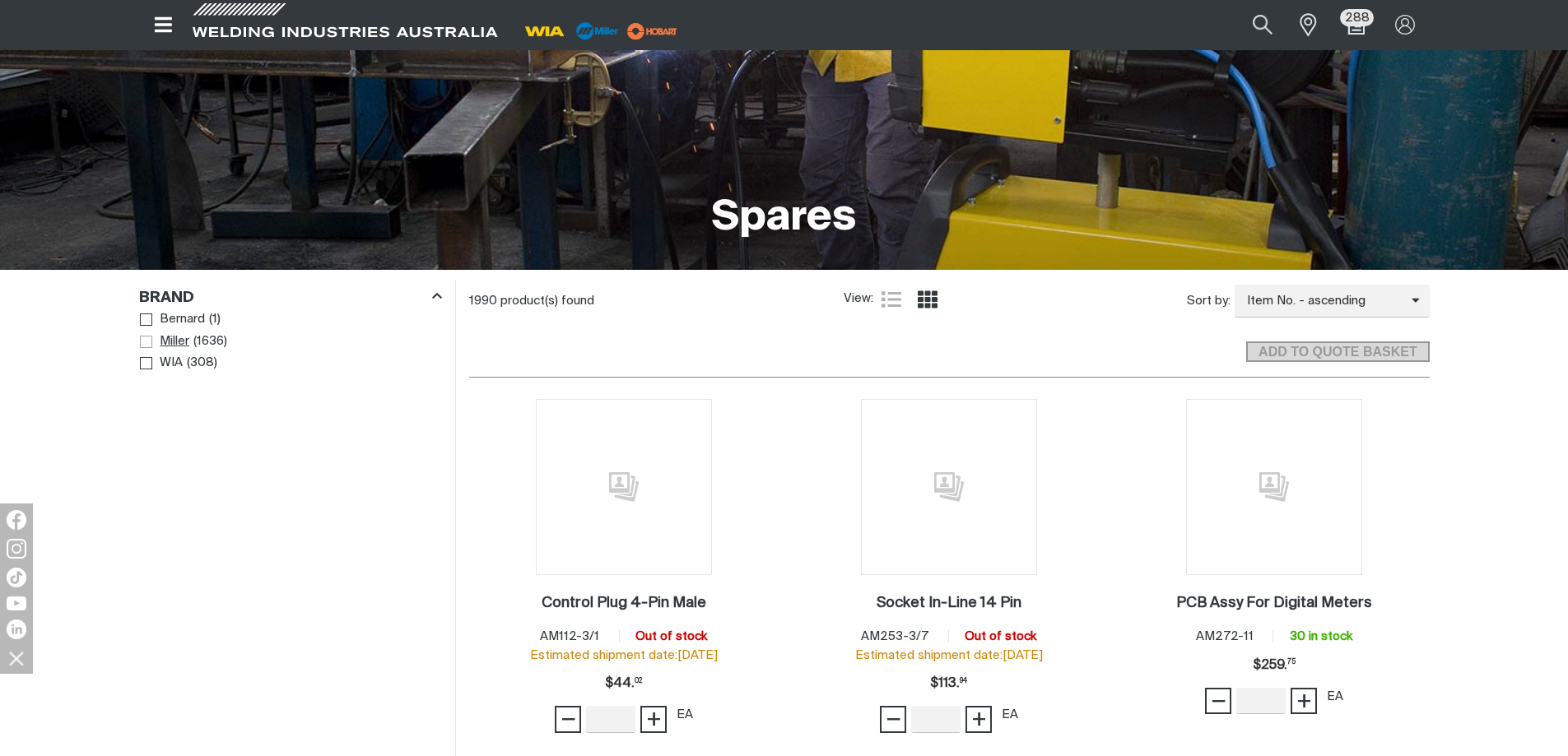 click at bounding box center [146, 341] 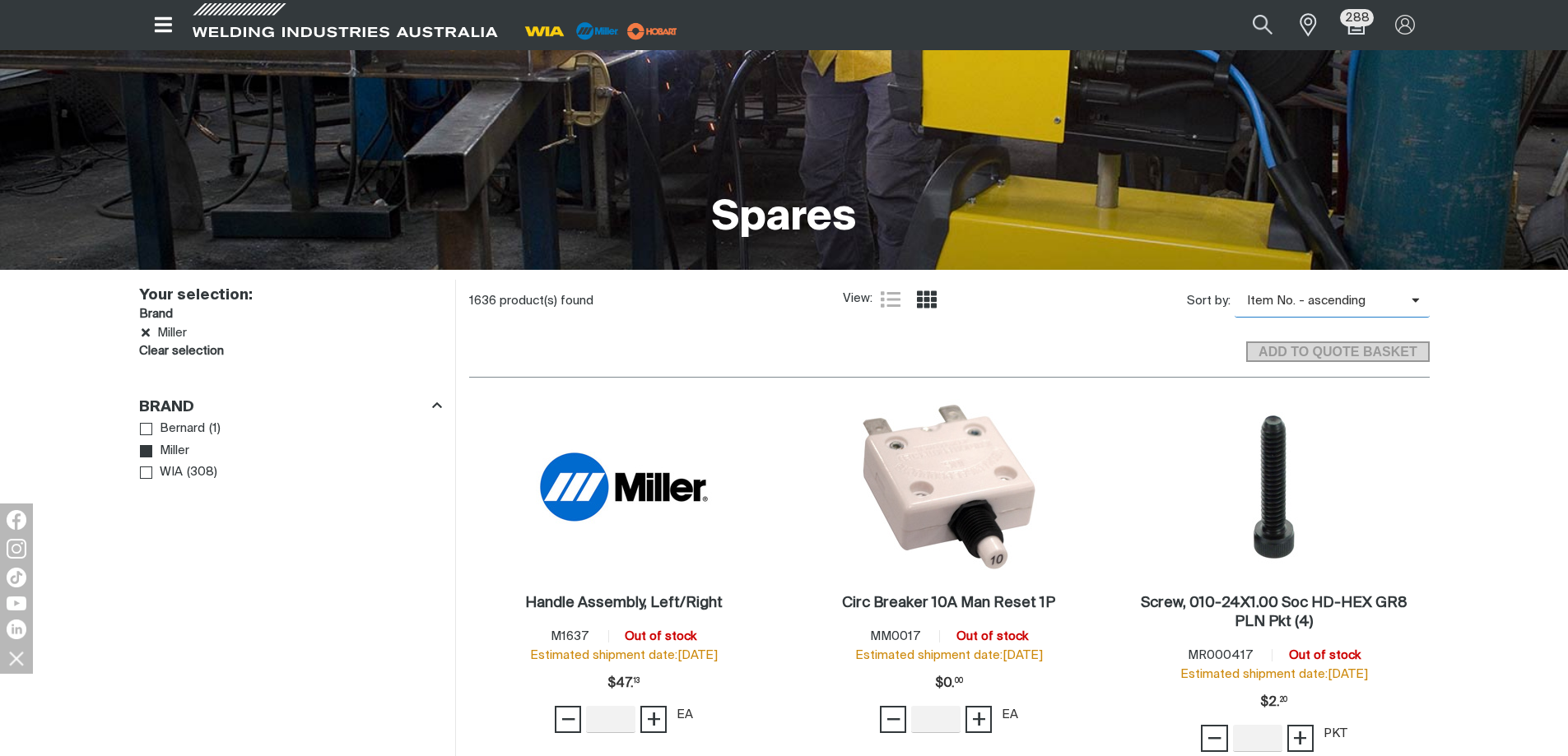 click on "Item No. - ascending" at bounding box center (1323, 301) 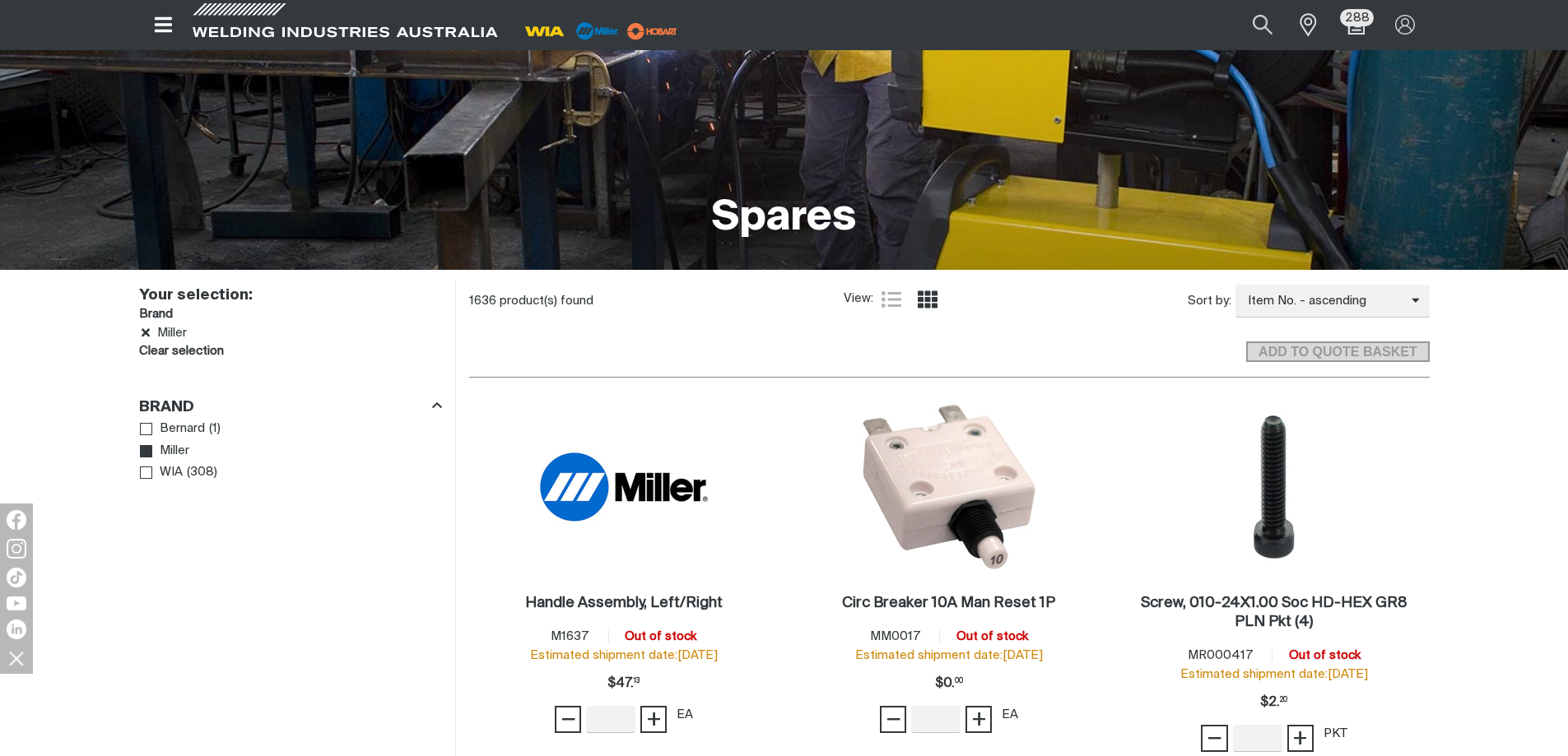 click on "ADD TO QUOTE BASKET" at bounding box center (949, 345) 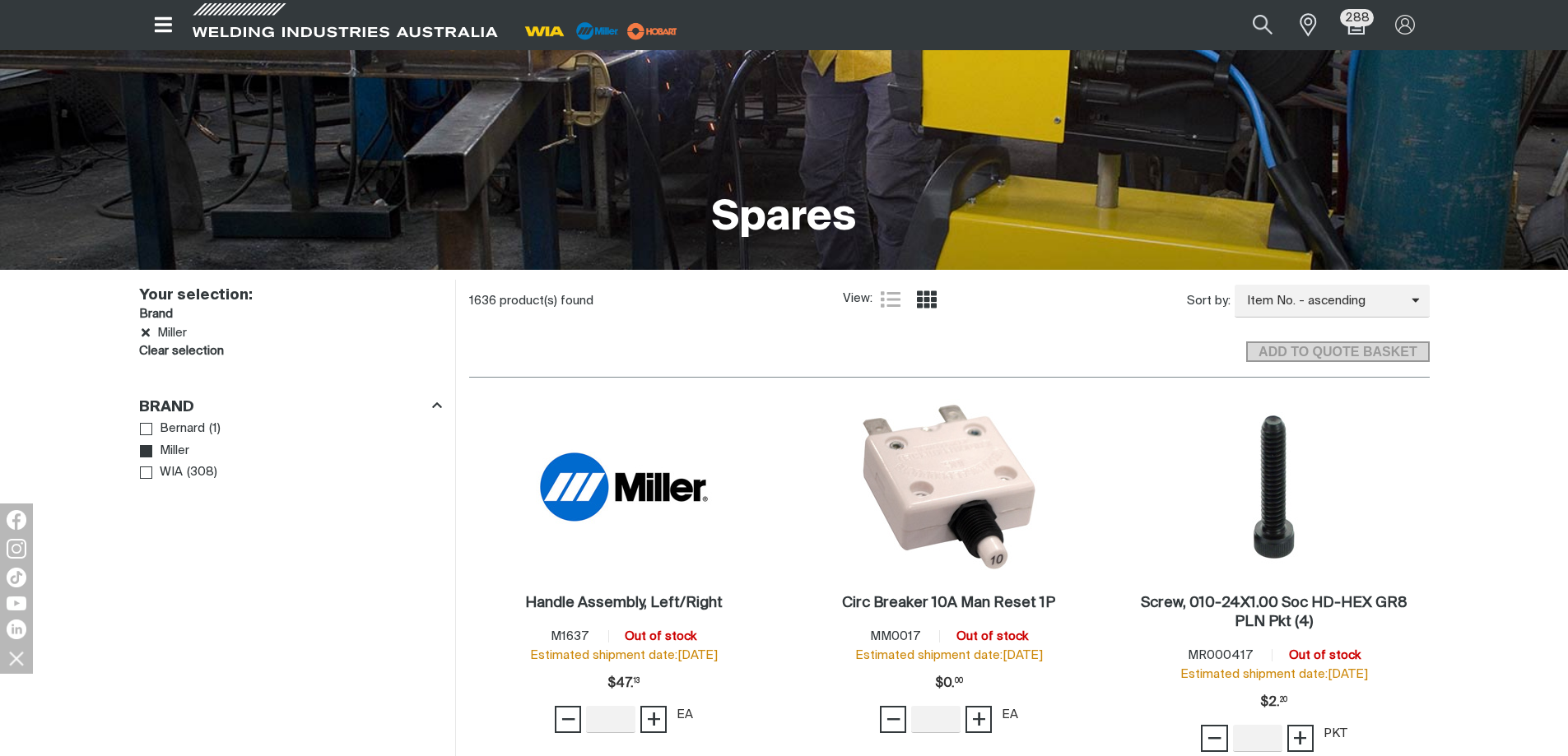 scroll, scrollTop: 0, scrollLeft: 0, axis: both 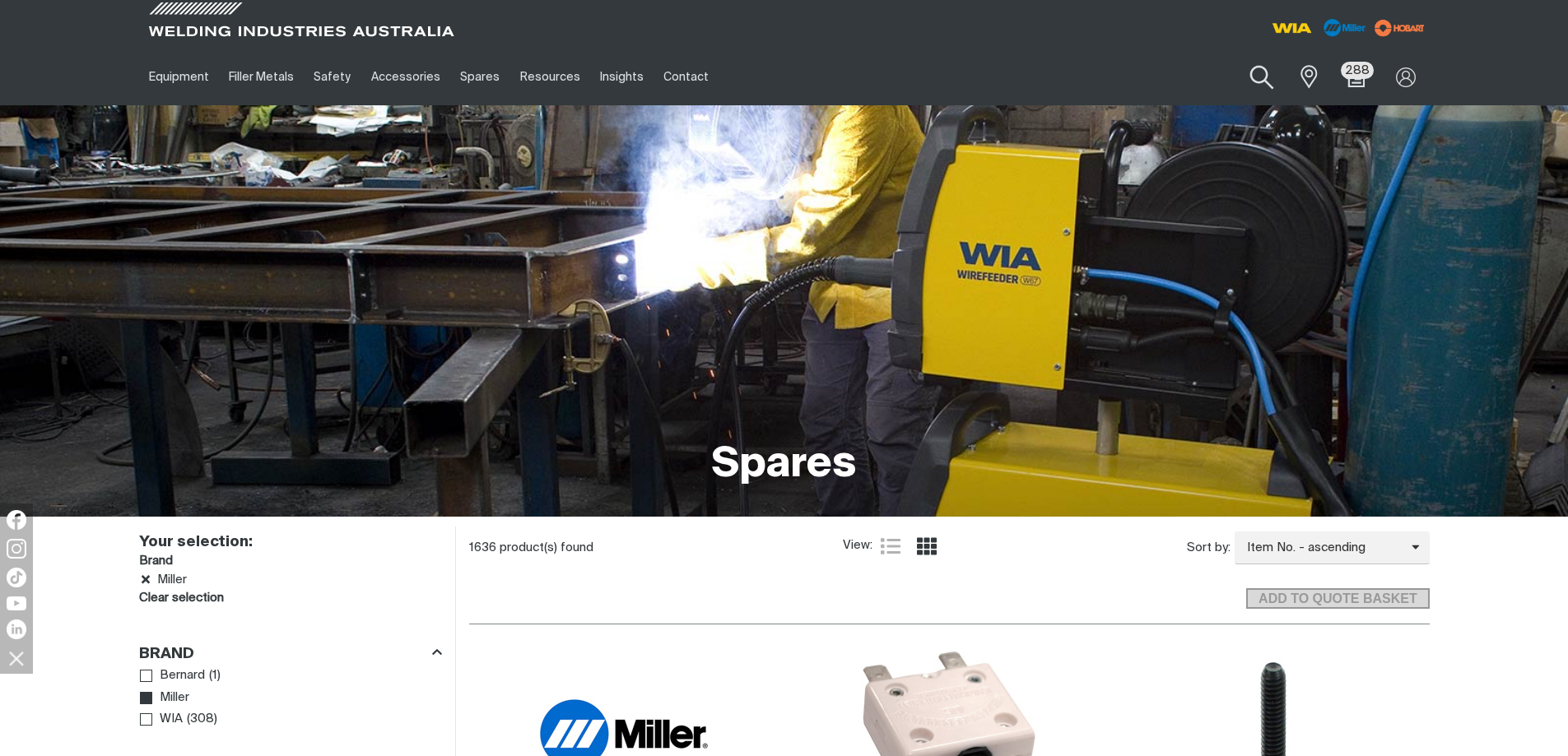 click at bounding box center [1262, 77] 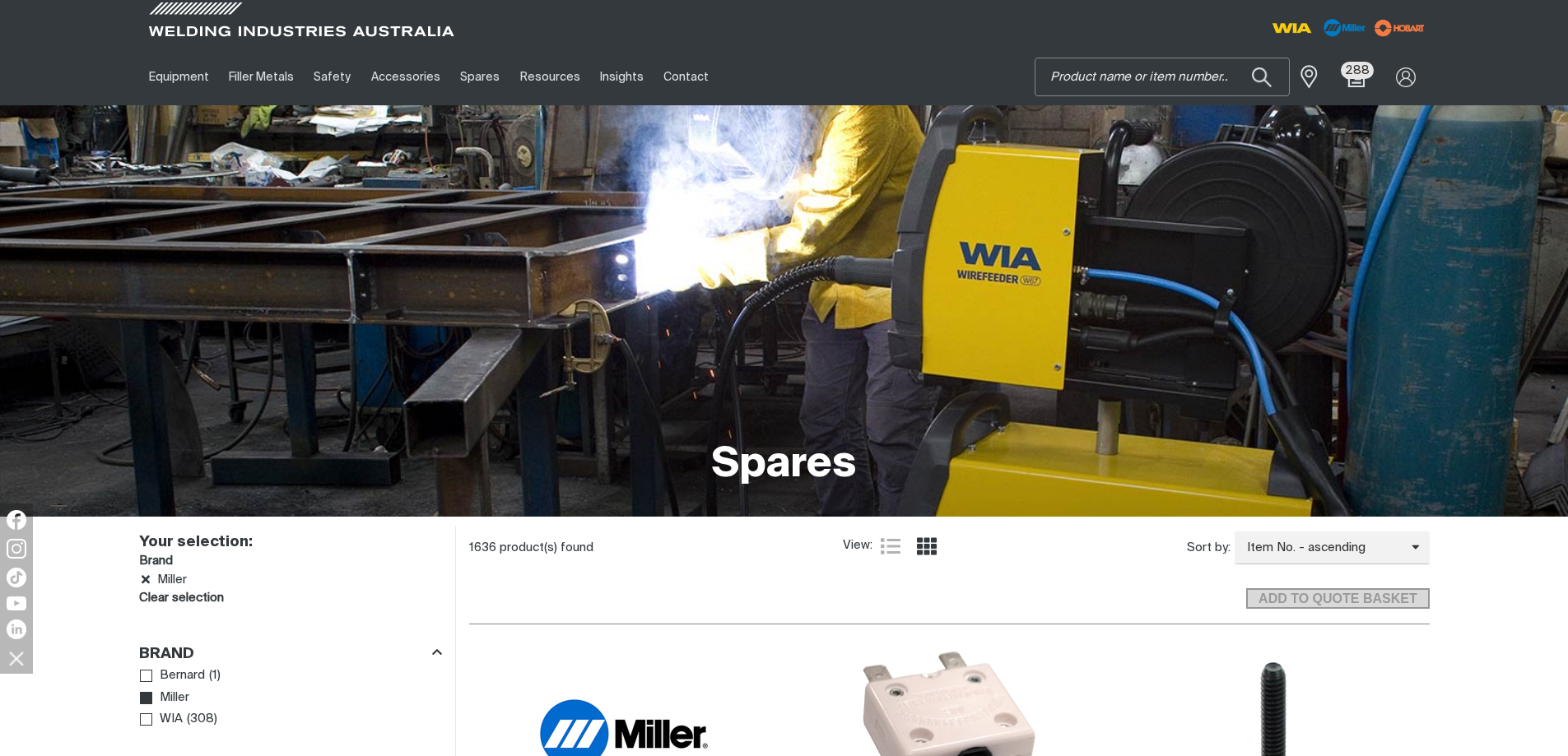 click on "Search" at bounding box center (1162, 77) 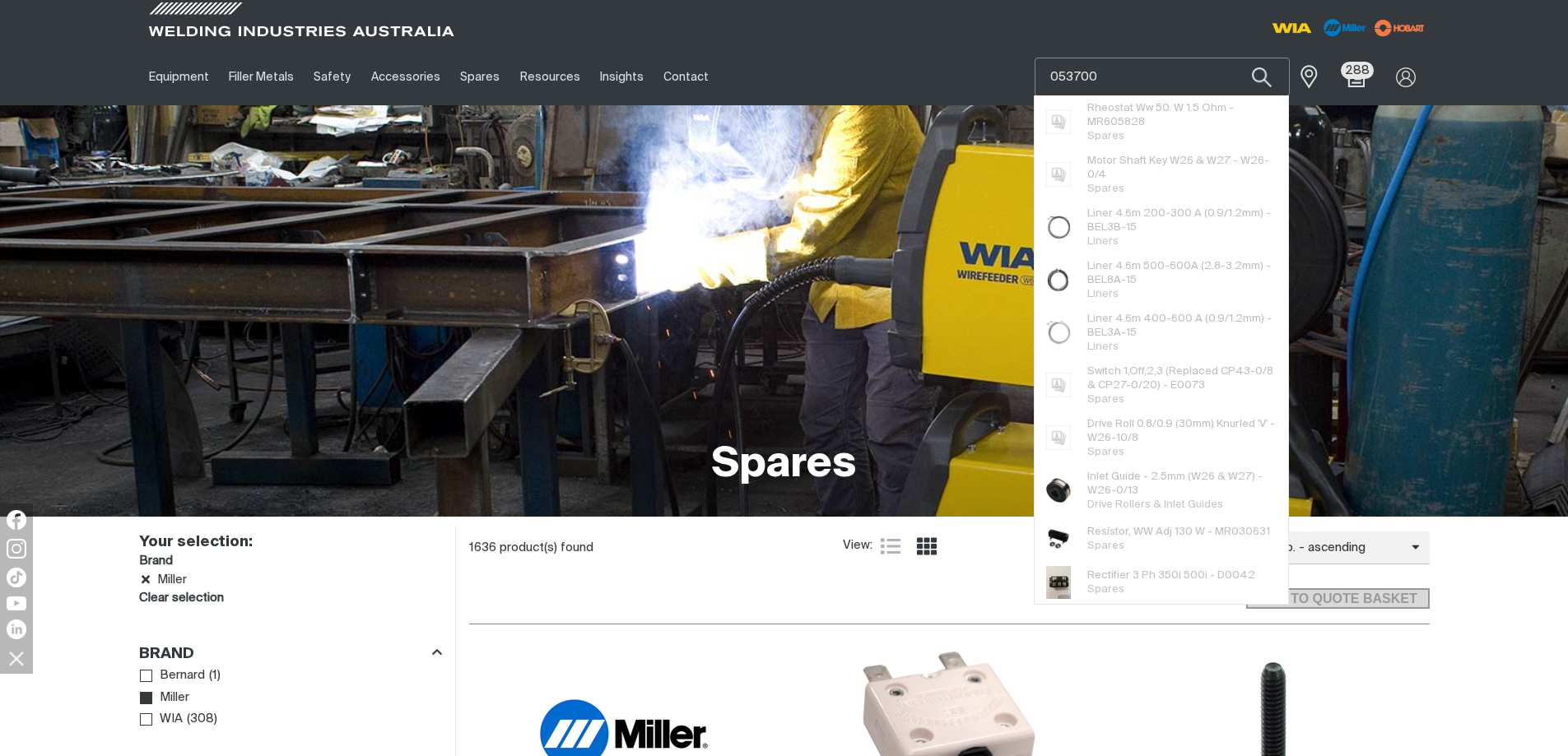 type on "053700" 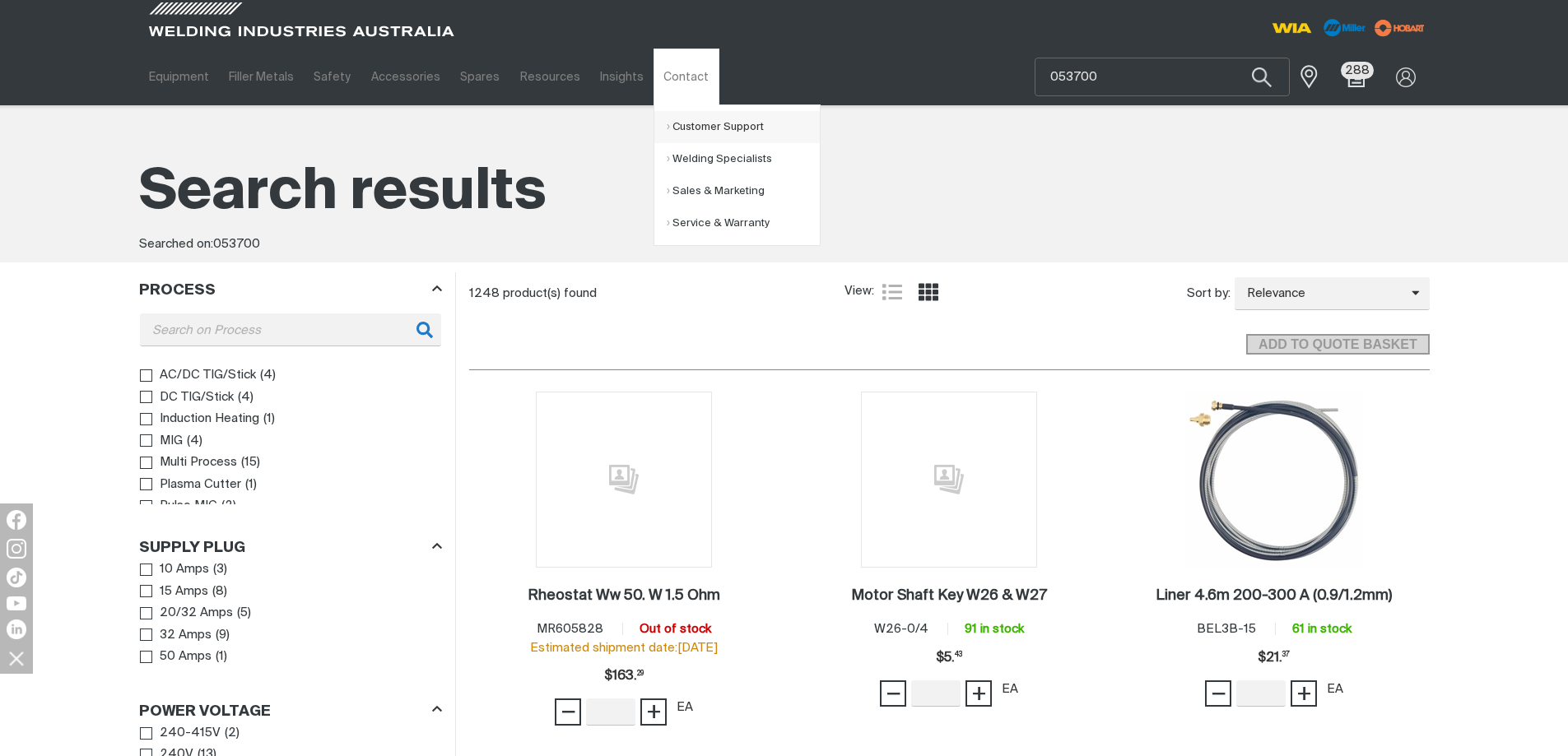 click on "Customer Support" at bounding box center [743, 127] 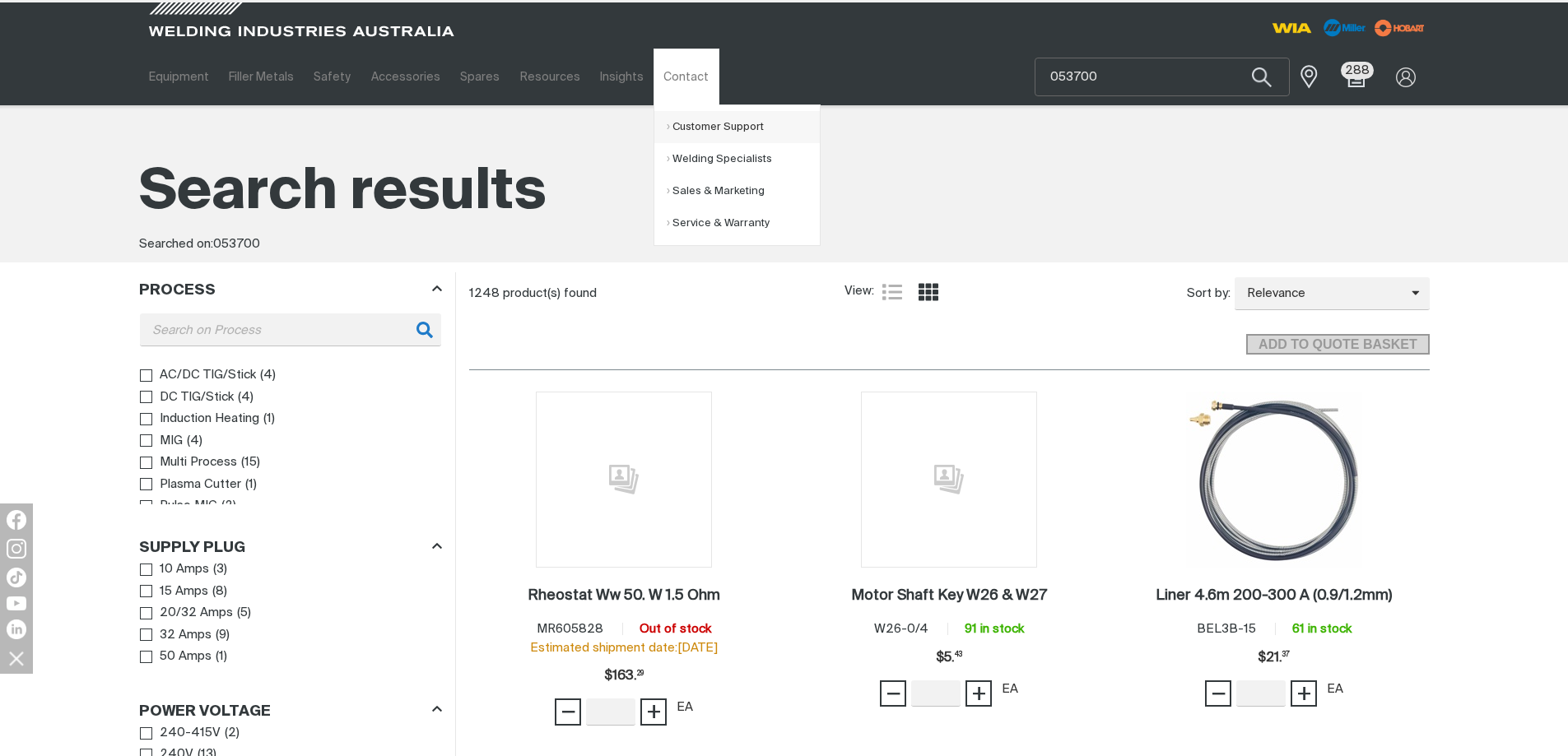 type 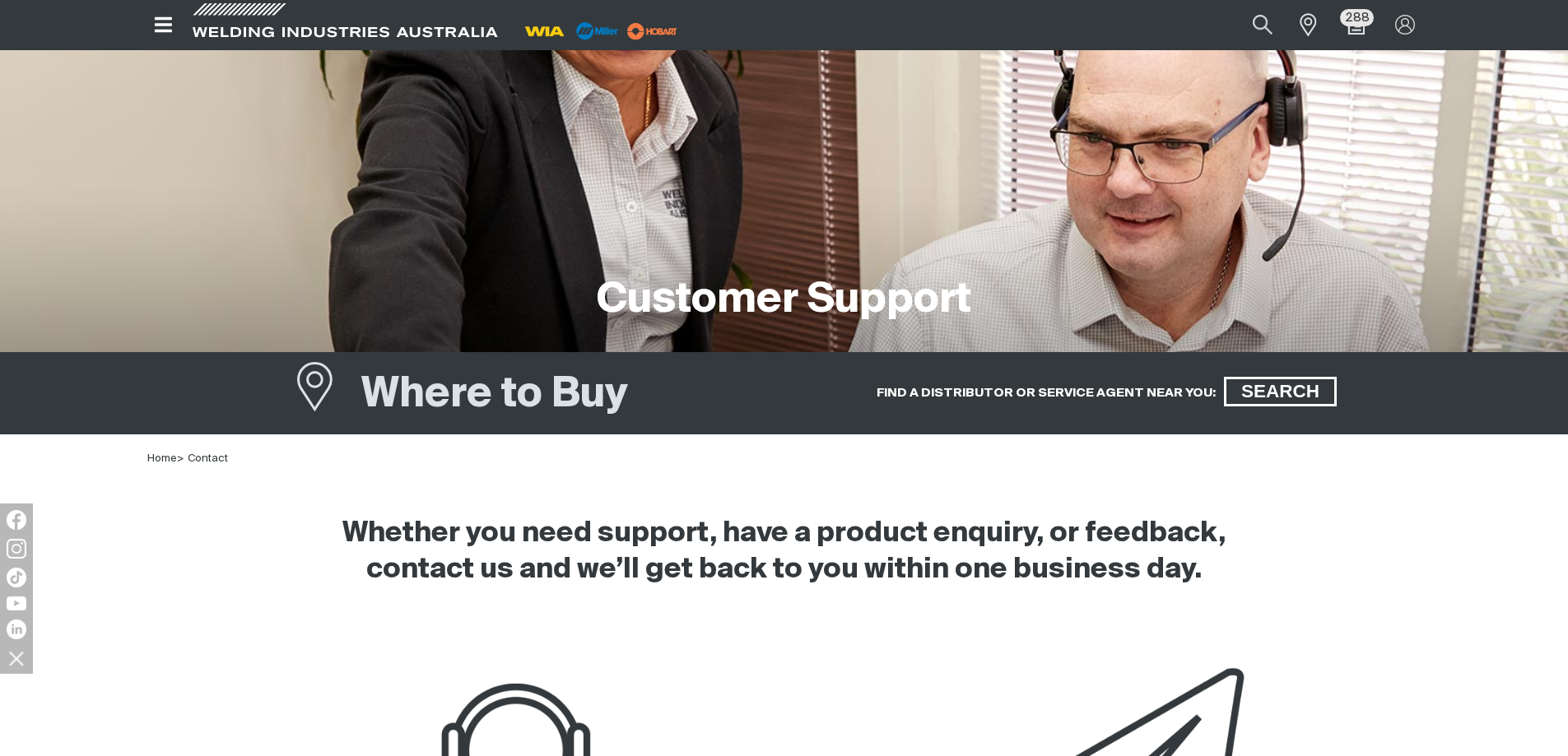 scroll, scrollTop: 0, scrollLeft: 0, axis: both 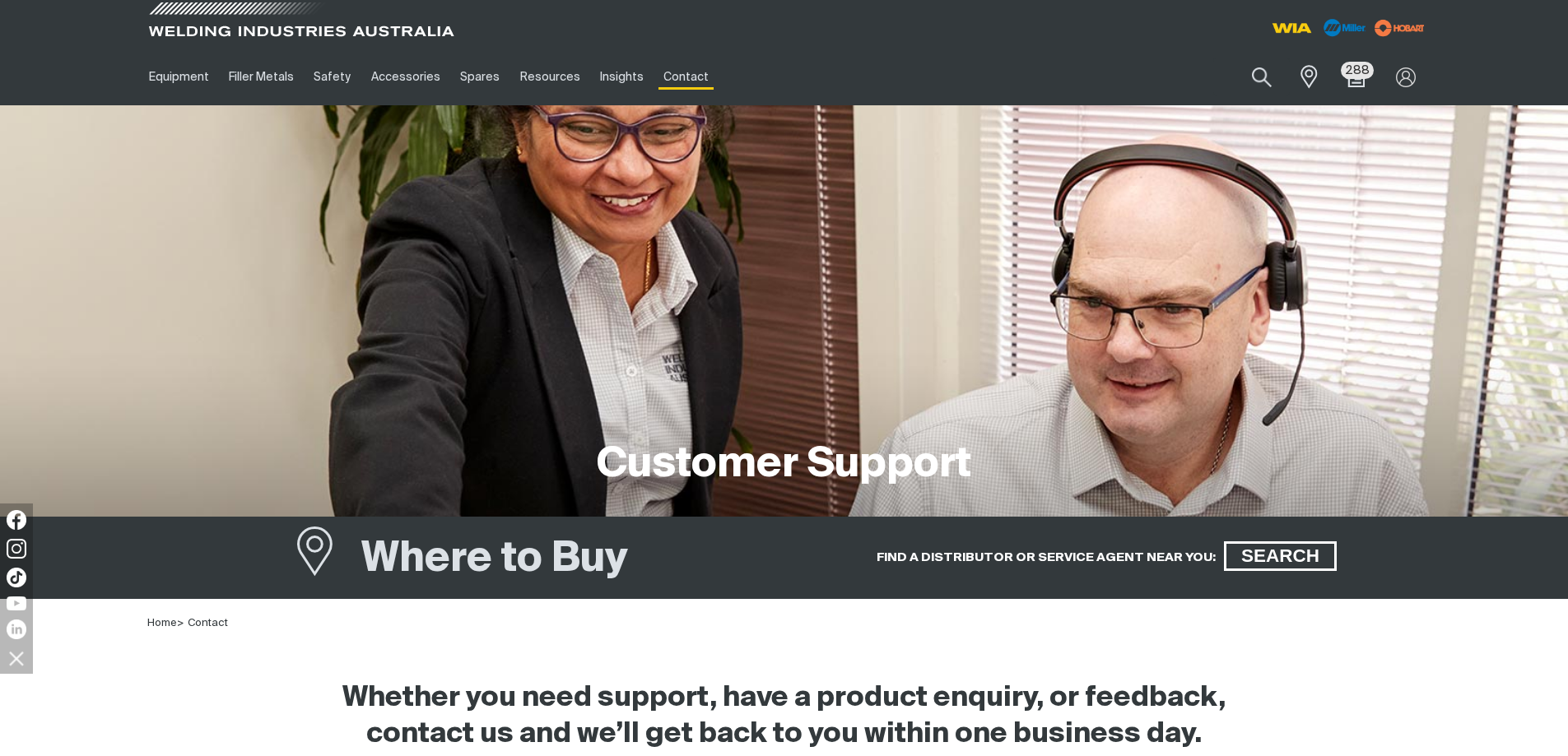 click at bounding box center (301, 24) 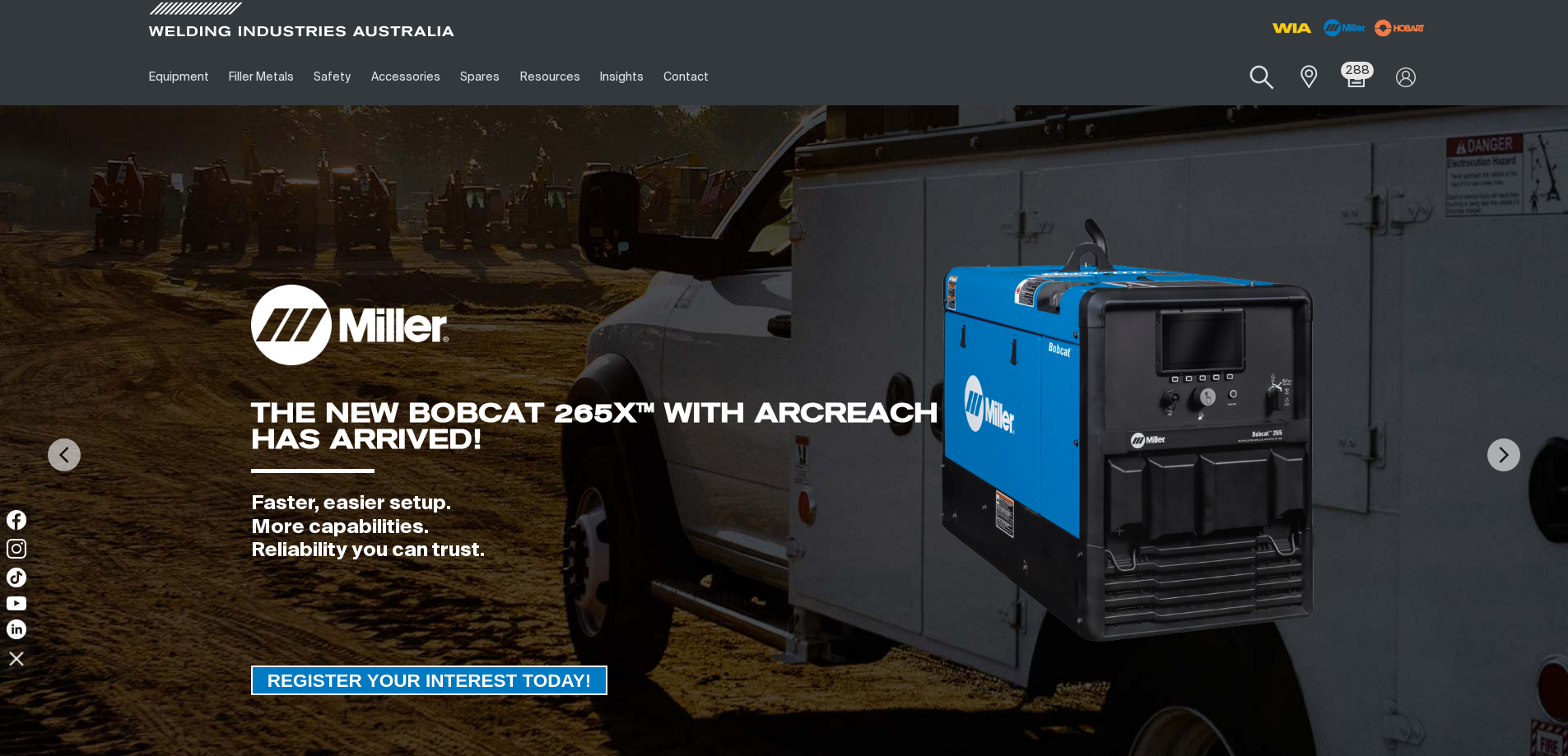 click at bounding box center [1262, 77] 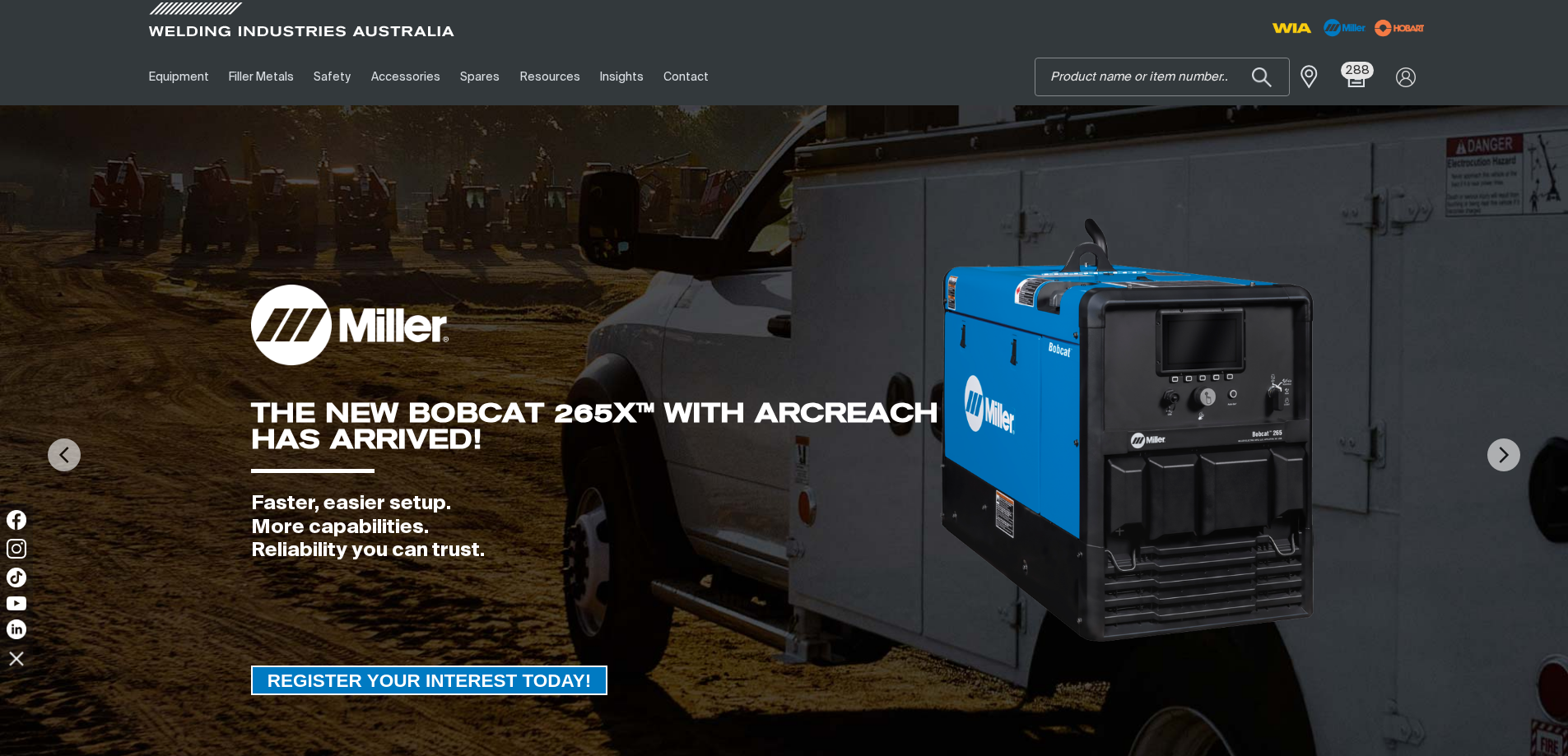 click on "Search" at bounding box center [1162, 77] 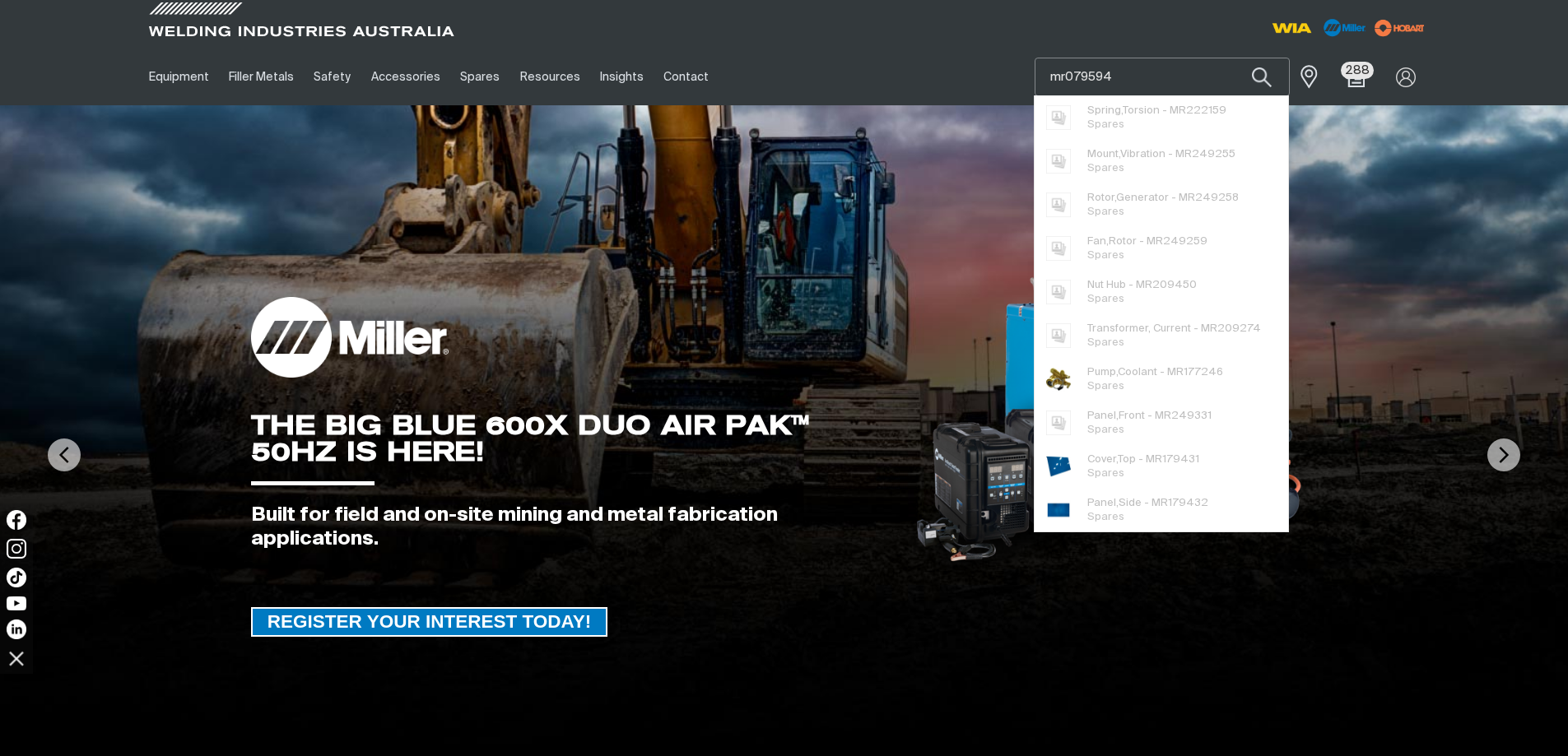 type on "mr079594" 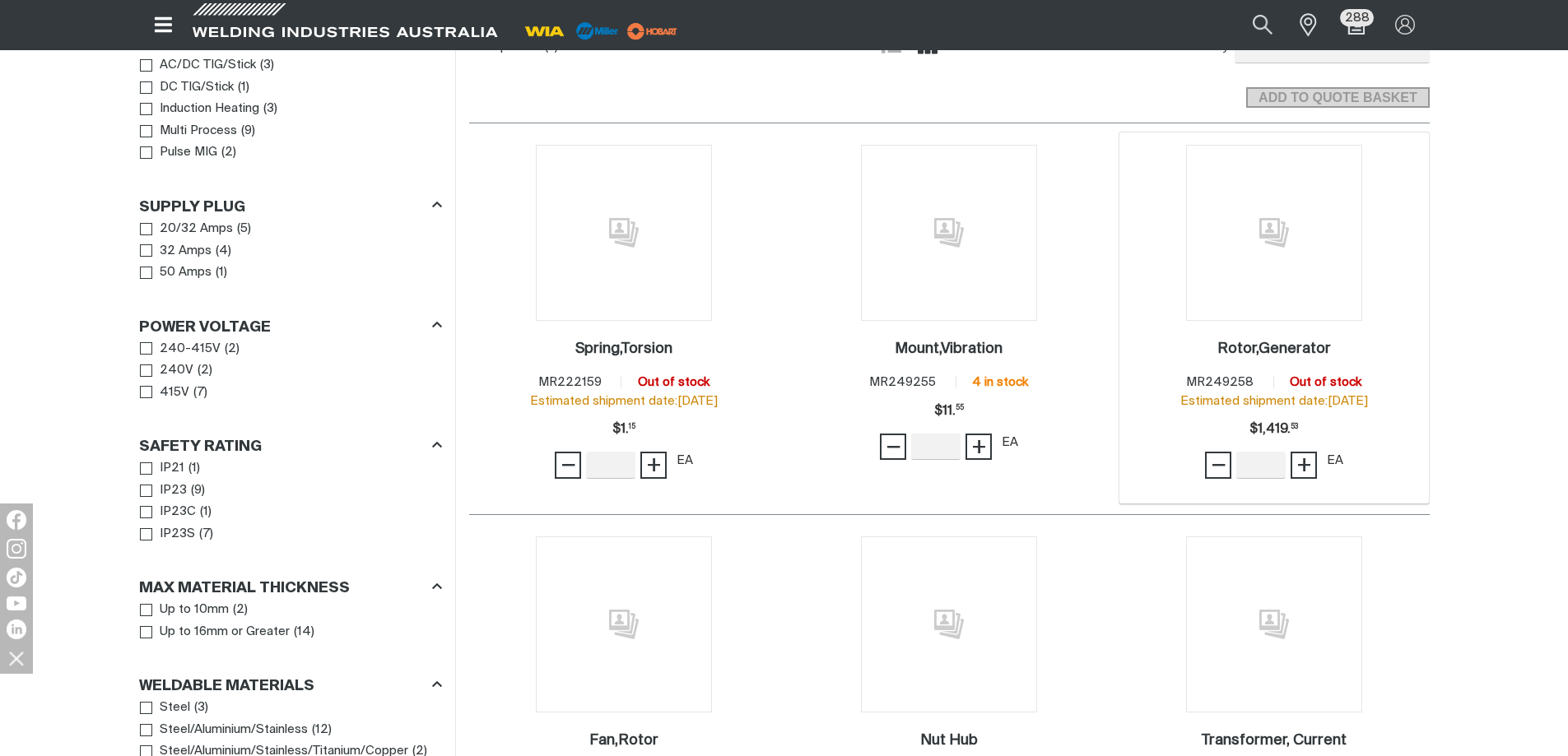 scroll, scrollTop: 0, scrollLeft: 0, axis: both 